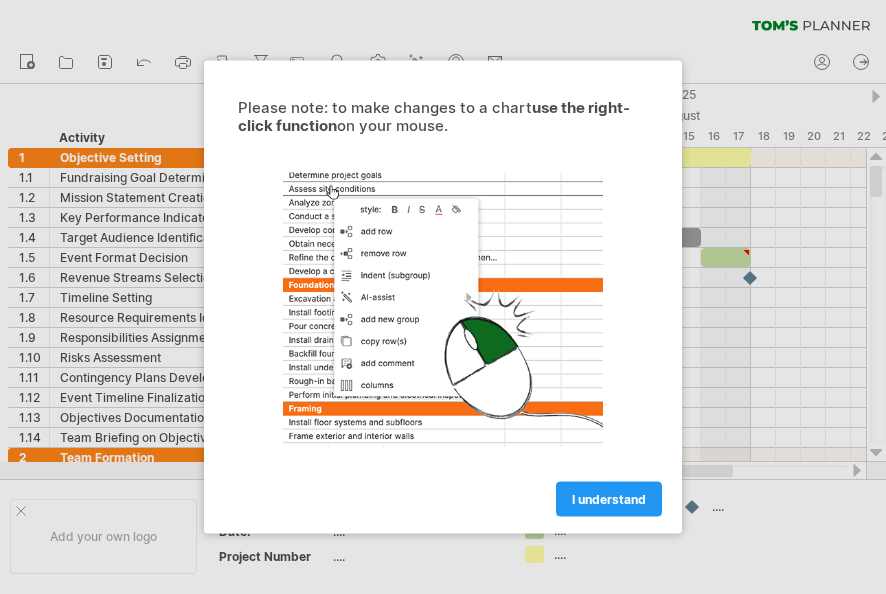 scroll, scrollTop: 0, scrollLeft: 0, axis: both 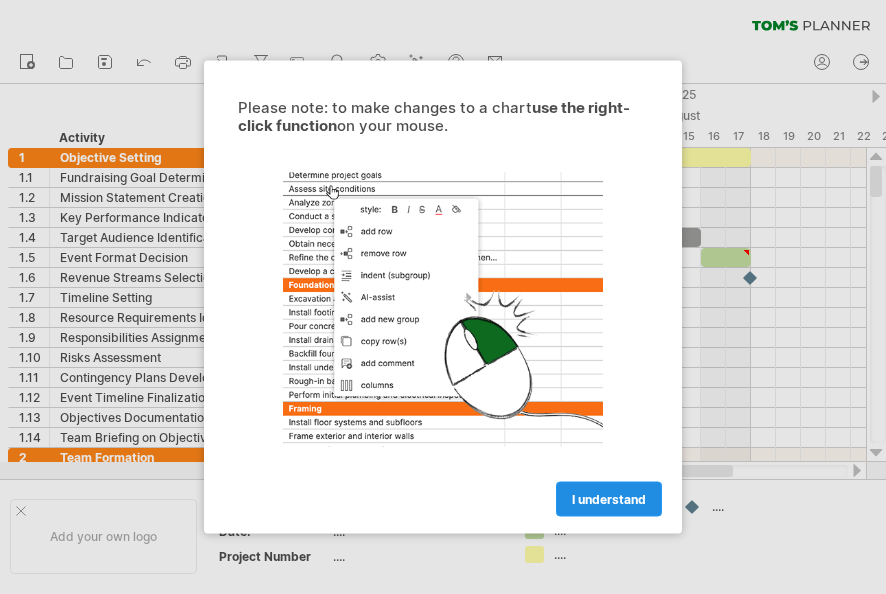click on "I understand" at bounding box center (609, 499) 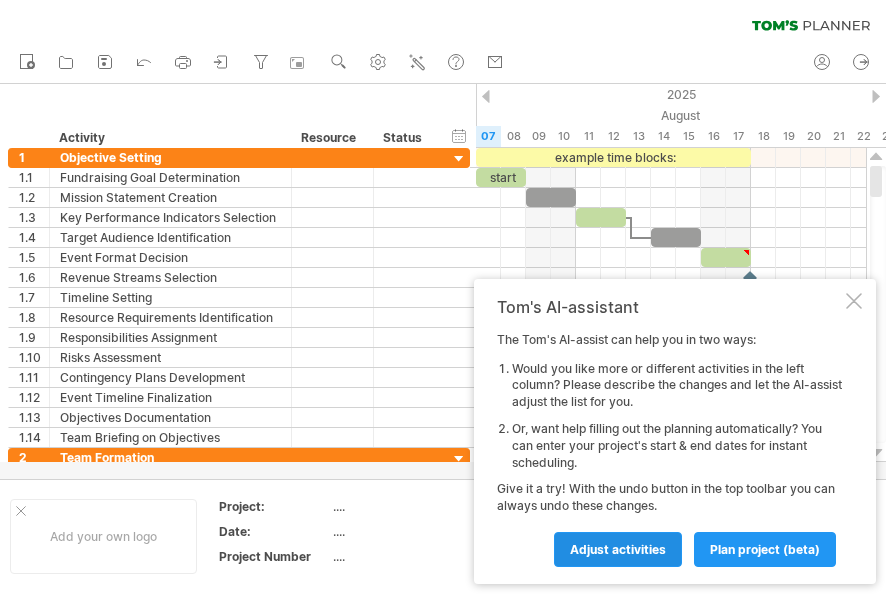 click on "Adjust activities" at bounding box center [618, 549] 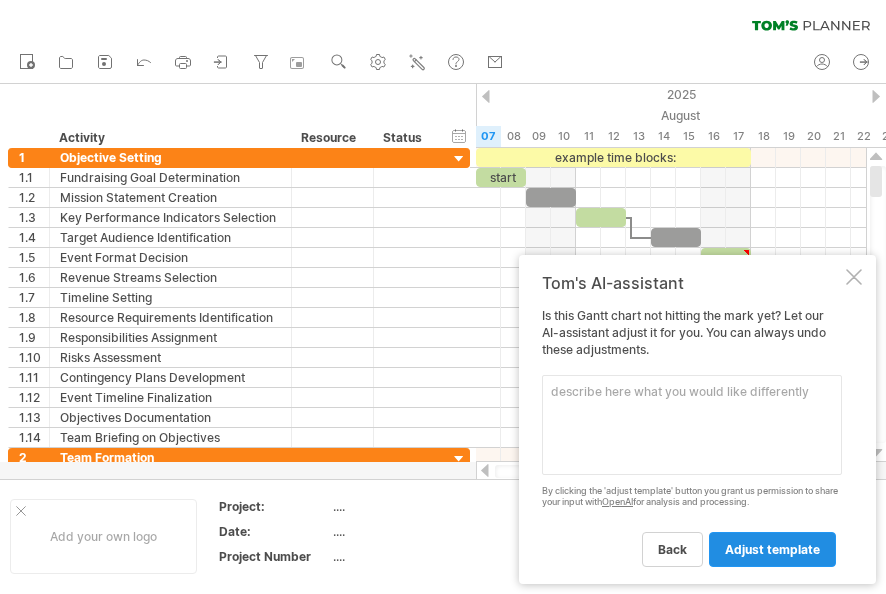 click on "adjust template" at bounding box center (772, 549) 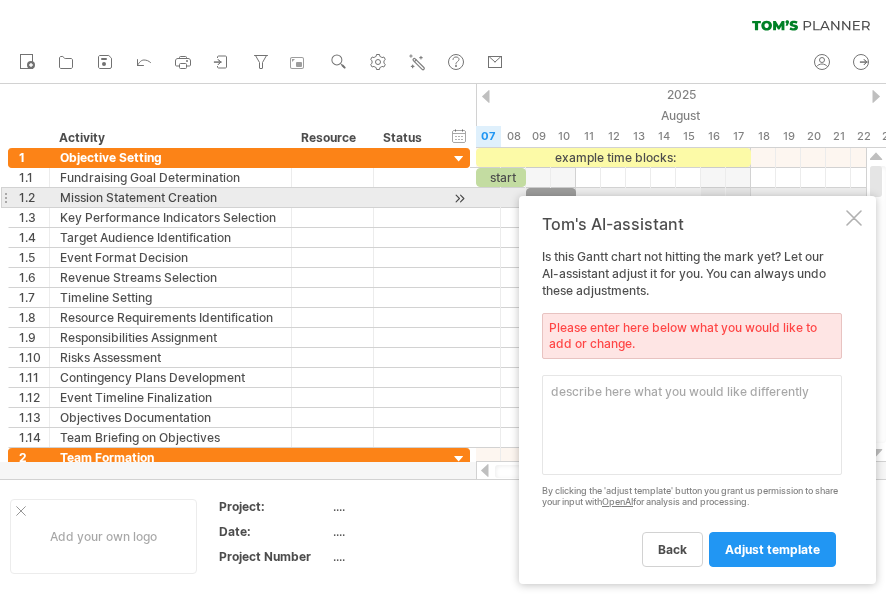 click on "Tom's AI-assistant Is this Gantt chart not hitting the mark yet? Let our AI-assistant adjust it for you. You can always undo these adjustments. Please enter here below what you would like to add or change. By clicking the 'adjust template' button you grant us permission to share your input with  OpenAI  for analysis and processing. back adjust template" at bounding box center (697, 390) 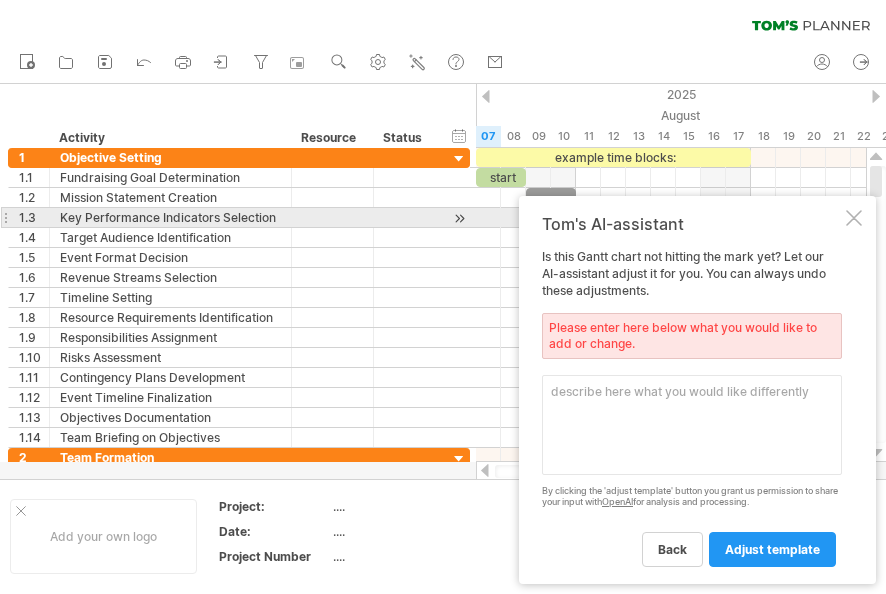 click at bounding box center (854, 218) 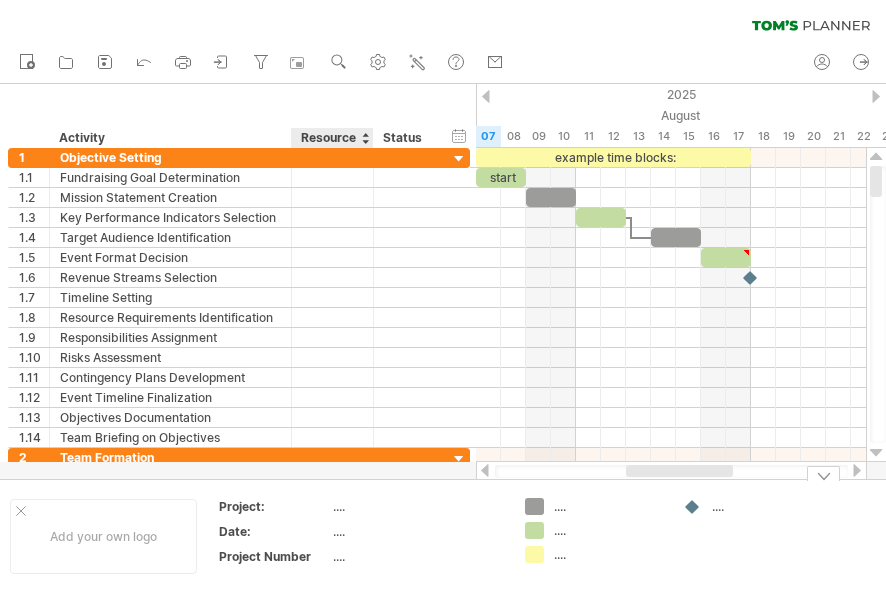 click on "...." at bounding box center [417, 506] 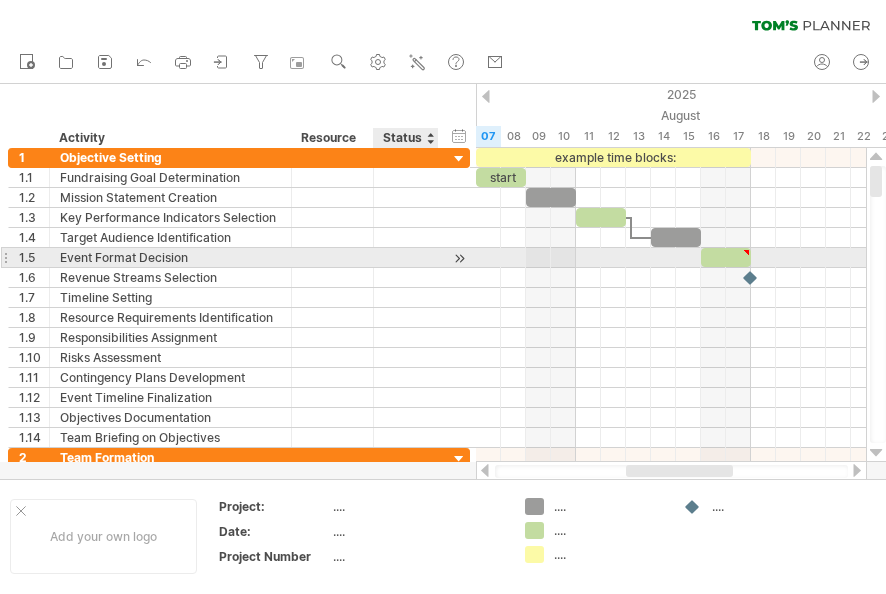 click at bounding box center (459, 258) 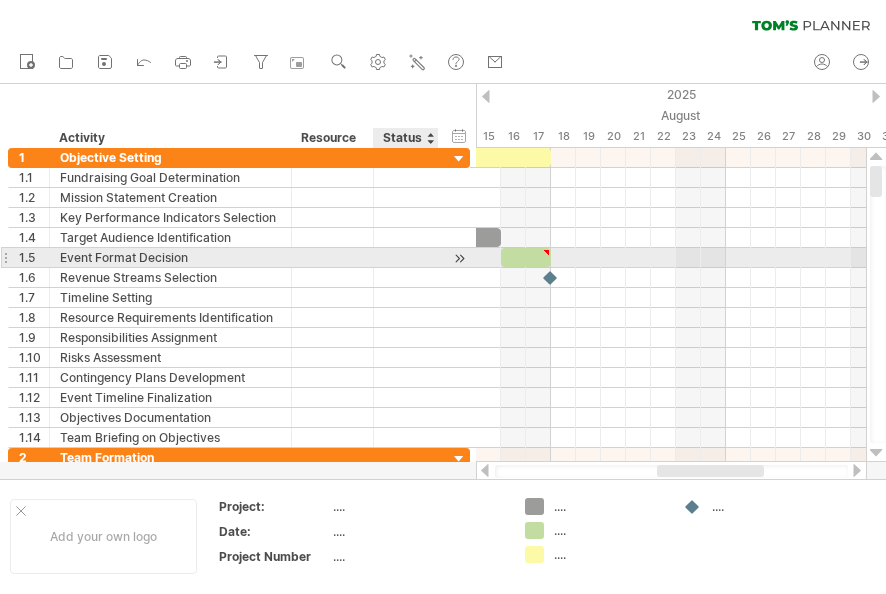 click at bounding box center [459, 258] 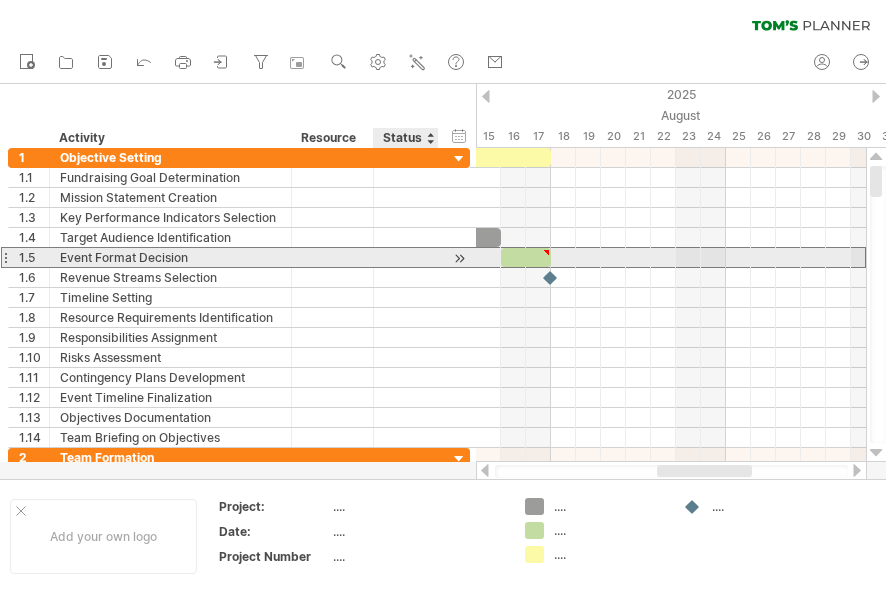 click on "**********" at bounding box center (239, 257) 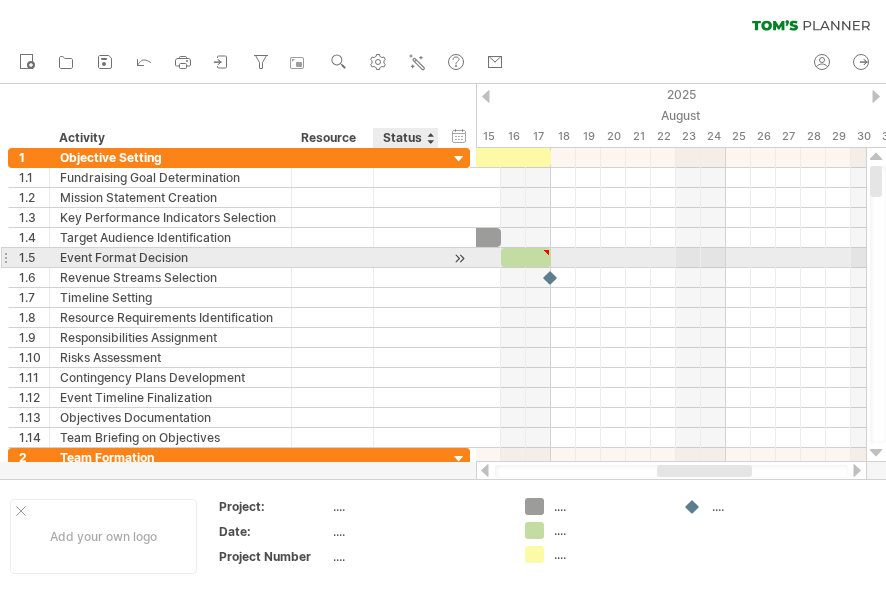 click at bounding box center (459, 258) 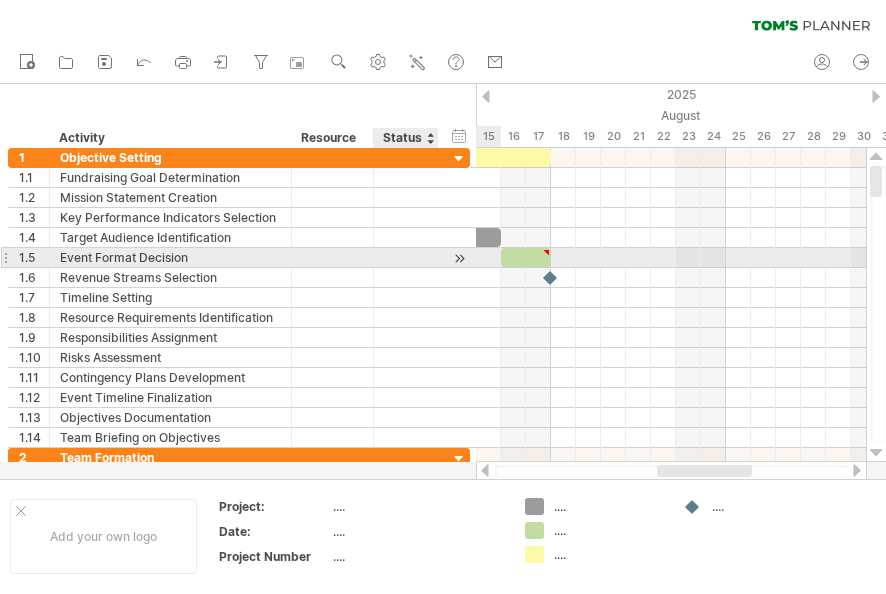 click at bounding box center (459, 258) 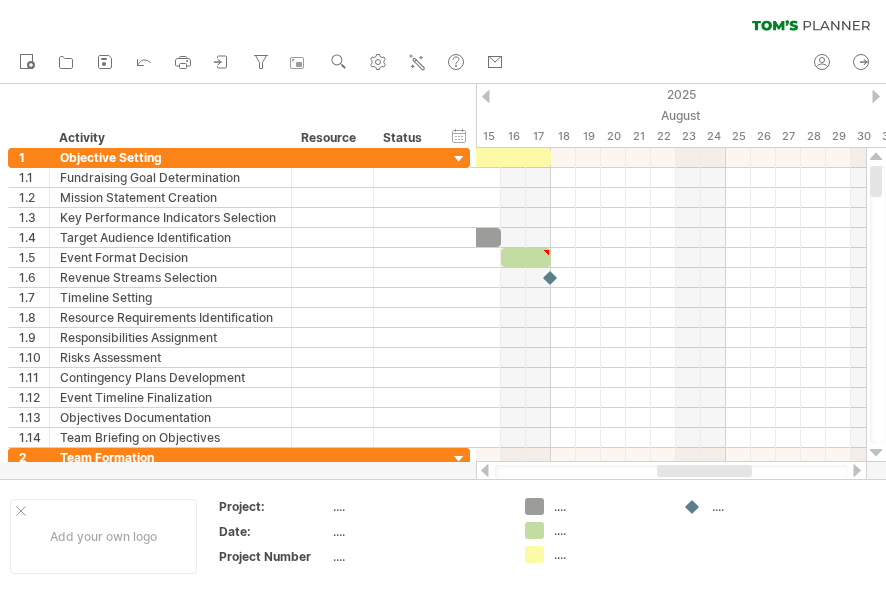 click at bounding box center (485, 470) 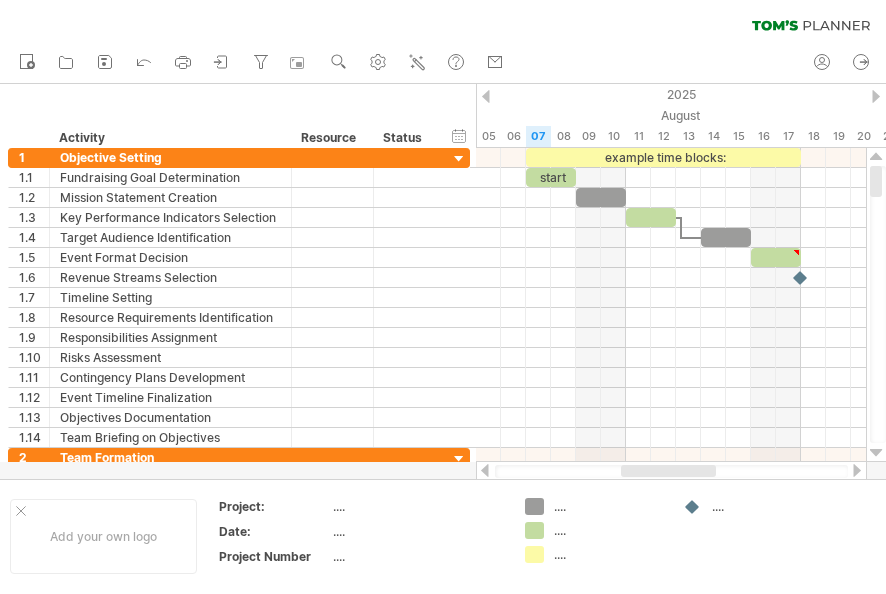 click at bounding box center [485, 470] 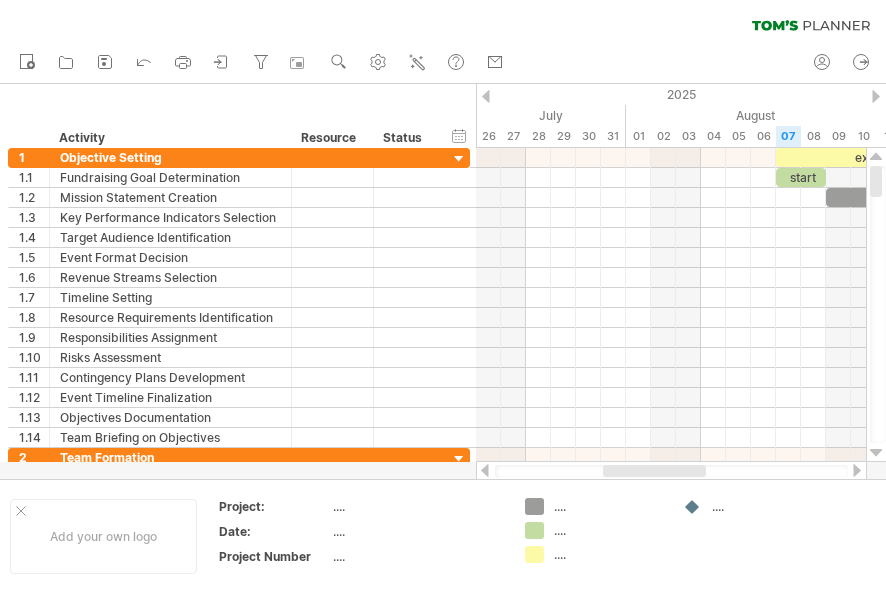 click at bounding box center [485, 470] 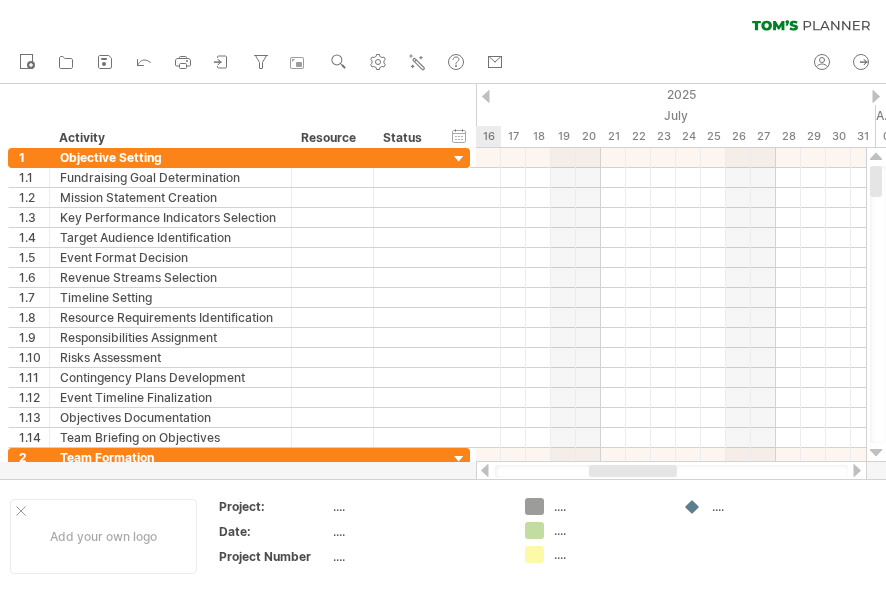 click at bounding box center (485, 470) 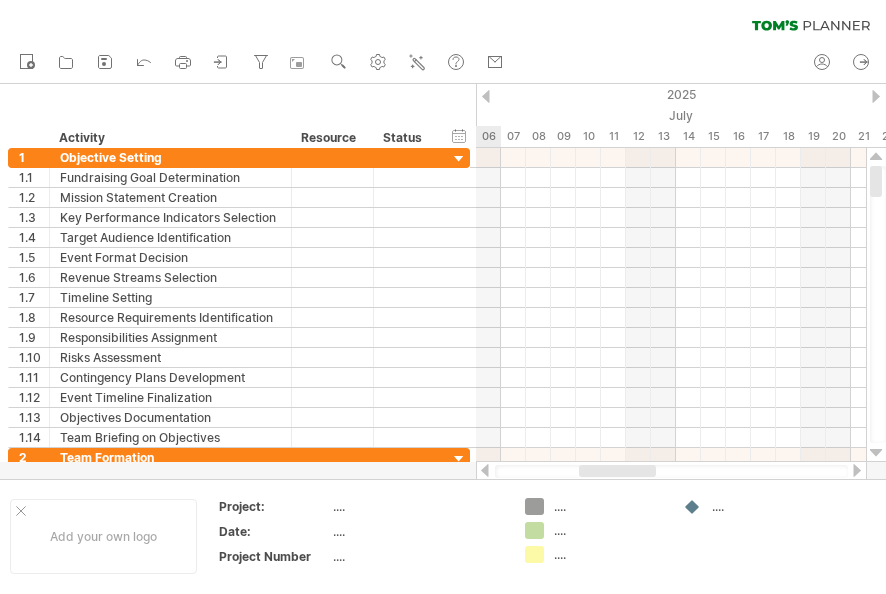 click at bounding box center [485, 470] 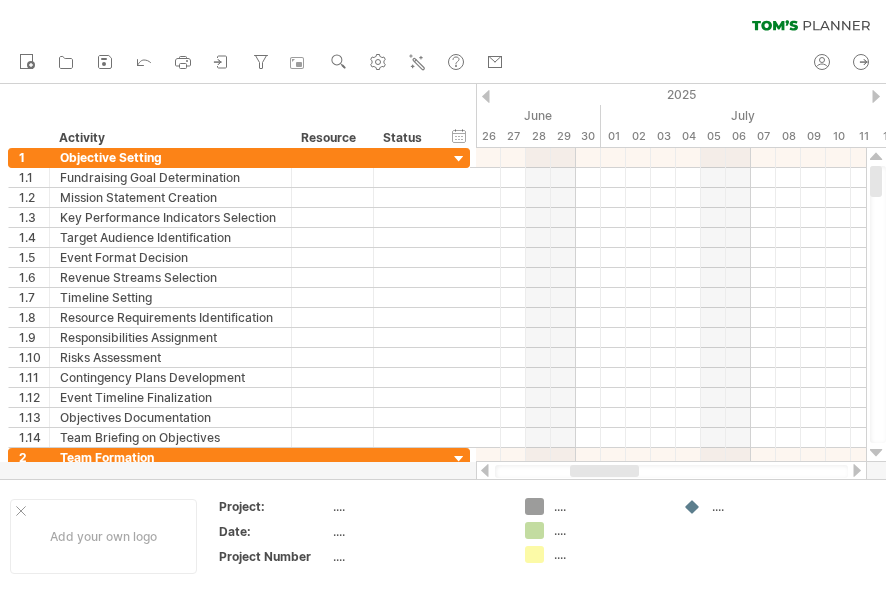 click at bounding box center [857, 470] 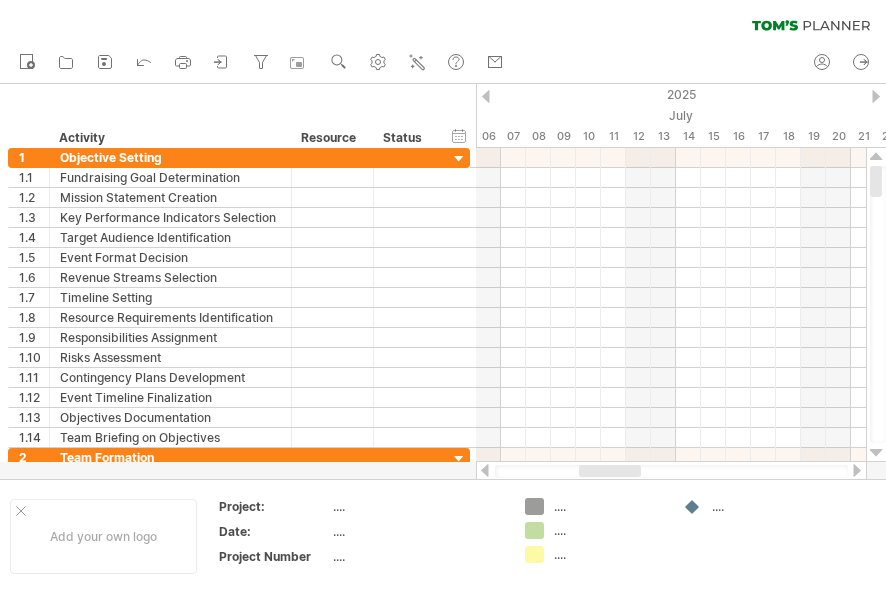 click at bounding box center [857, 470] 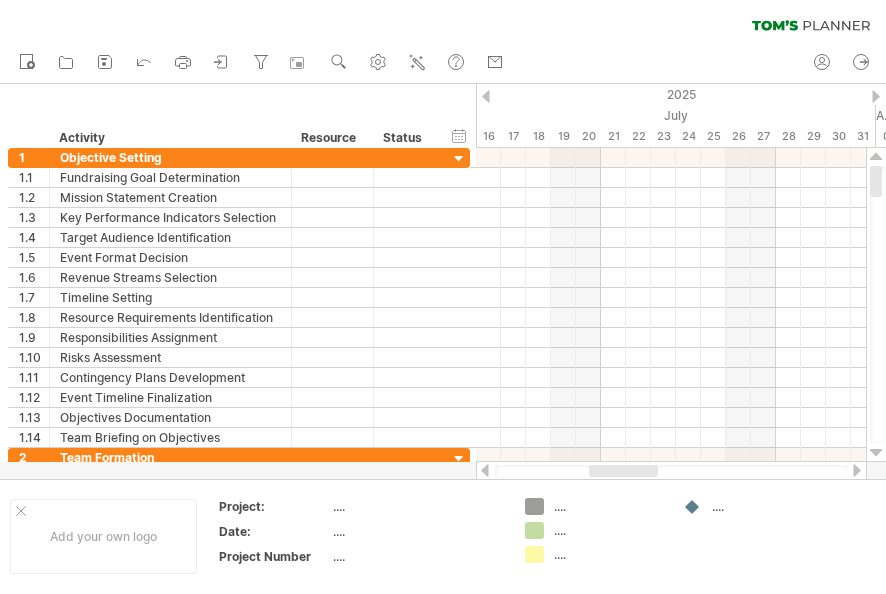 click at bounding box center [857, 470] 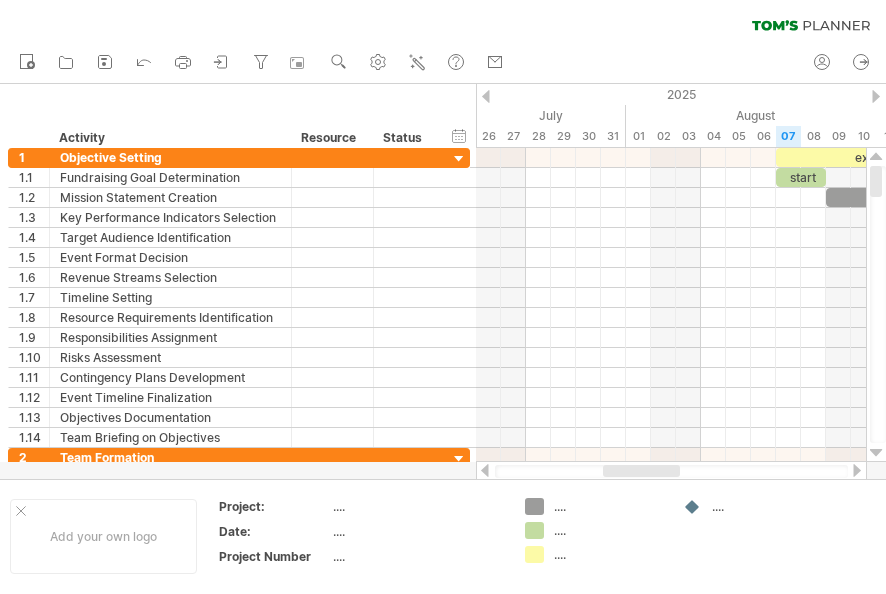 click at bounding box center [857, 470] 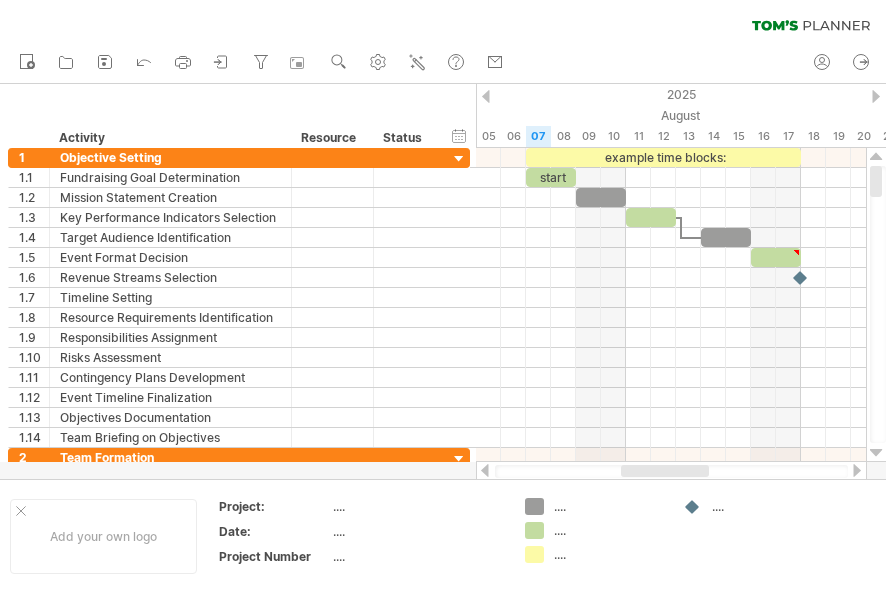 click at bounding box center (857, 470) 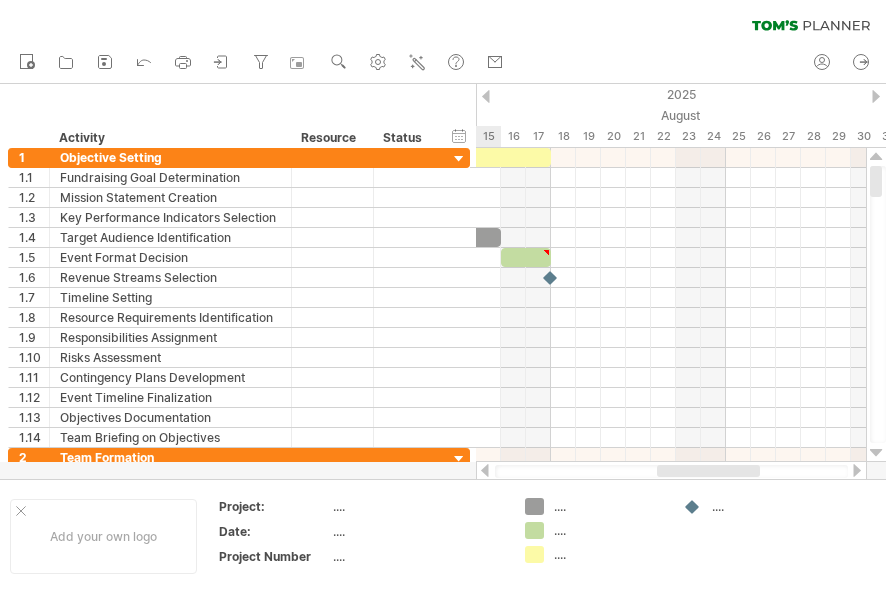 click at bounding box center (857, 470) 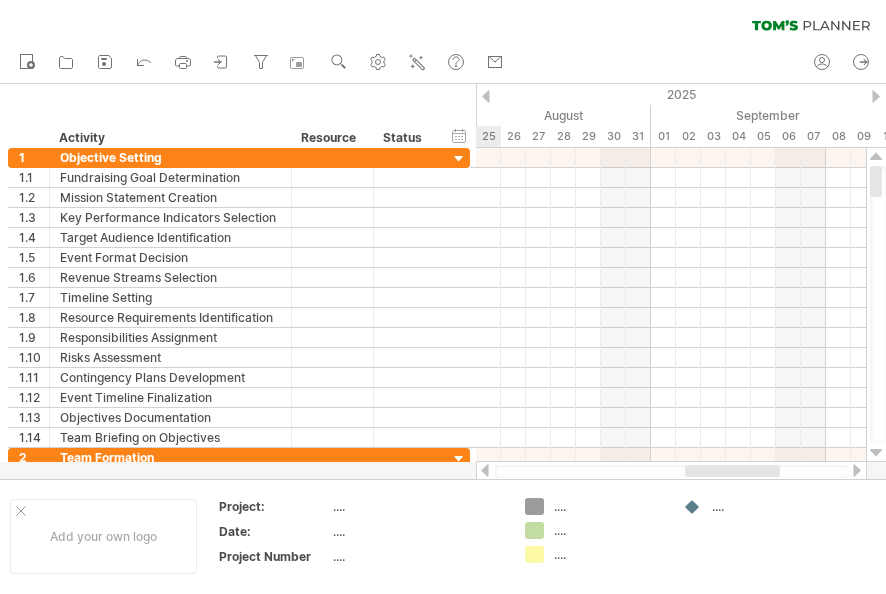 click at bounding box center [857, 470] 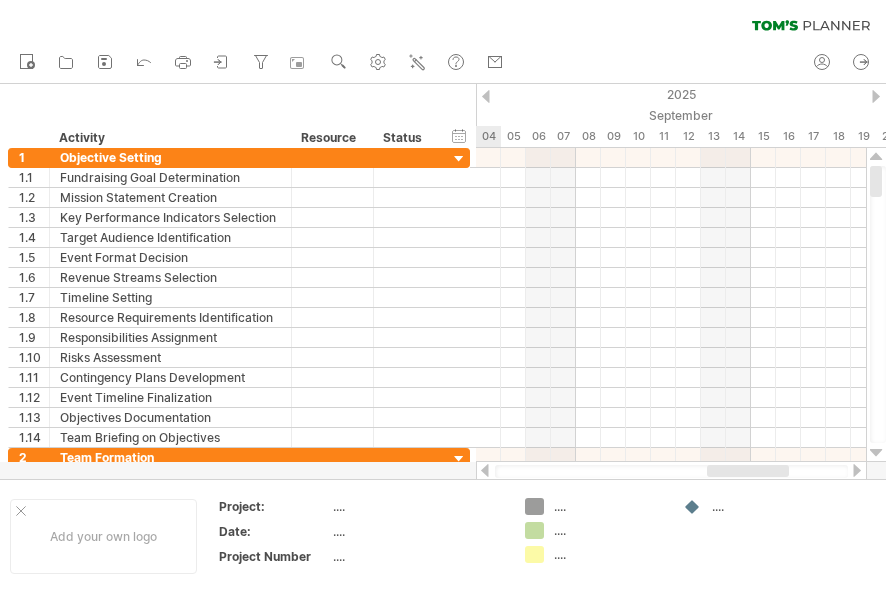 click at bounding box center (857, 470) 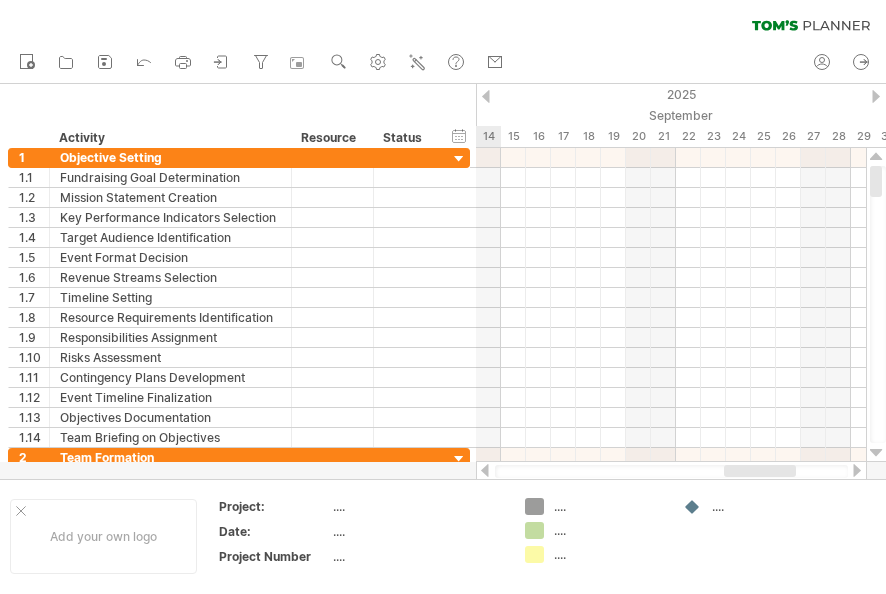 click at bounding box center [857, 470] 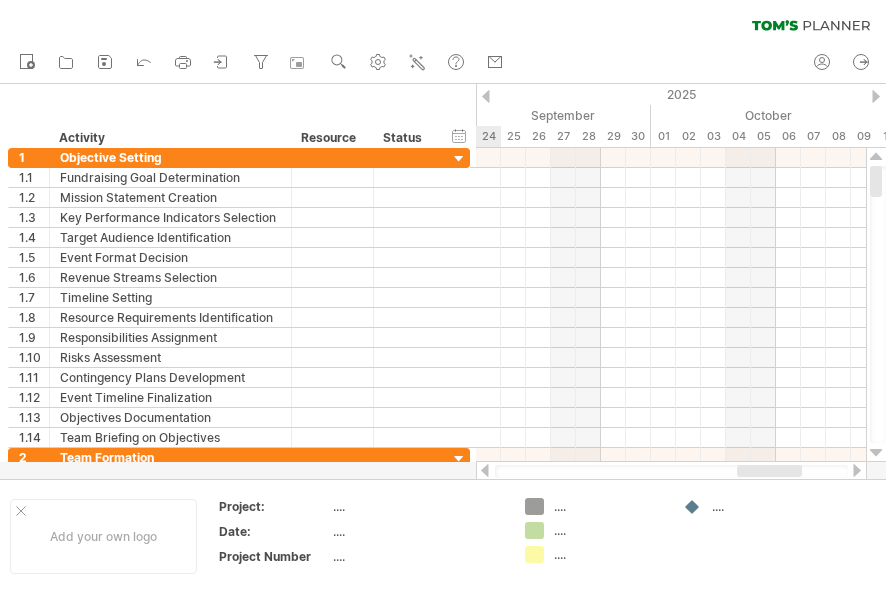 click at bounding box center (857, 470) 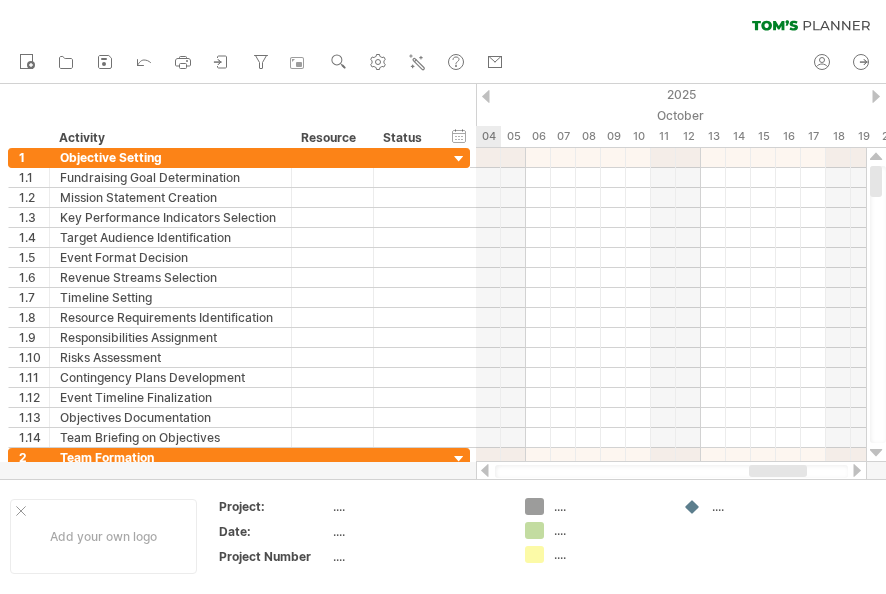 click at bounding box center [857, 470] 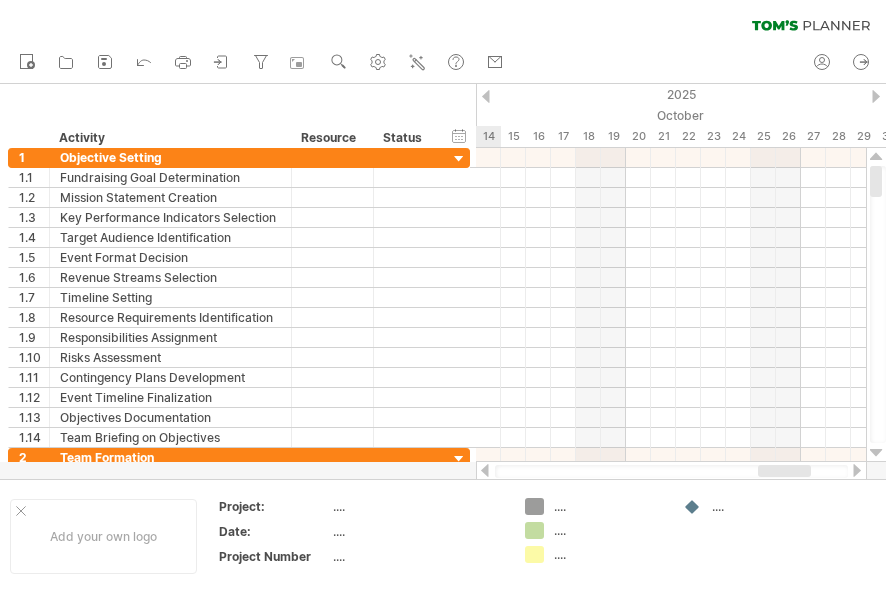 click at bounding box center (857, 470) 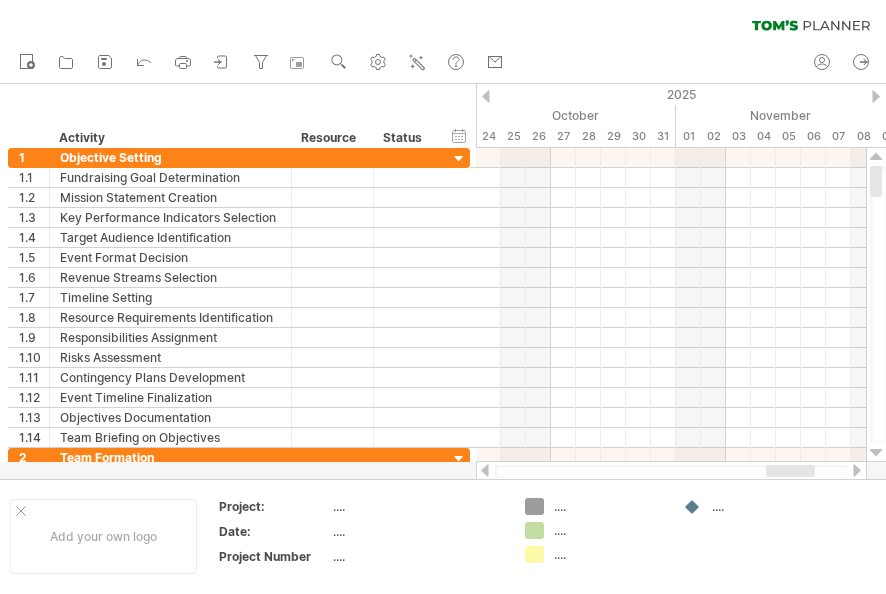 click at bounding box center [671, 471] 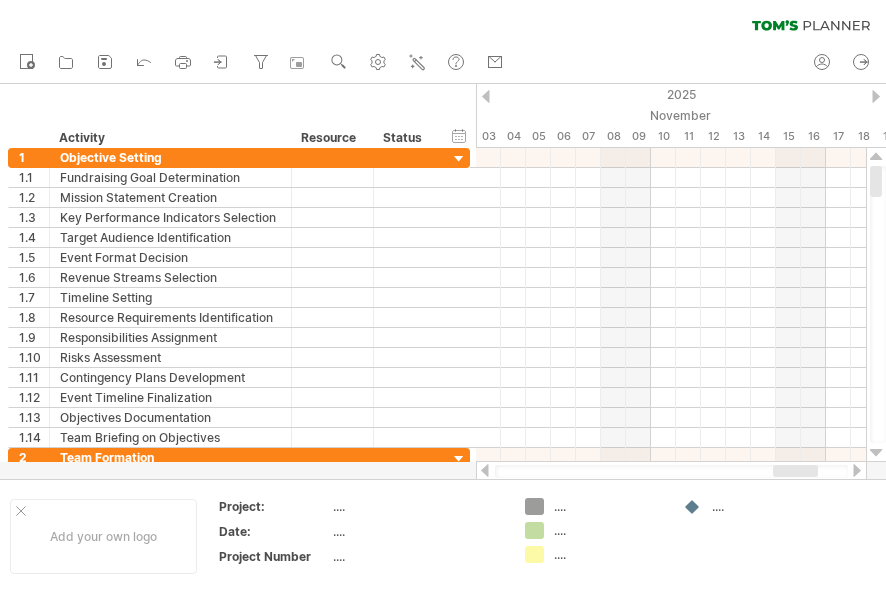 click at bounding box center (857, 470) 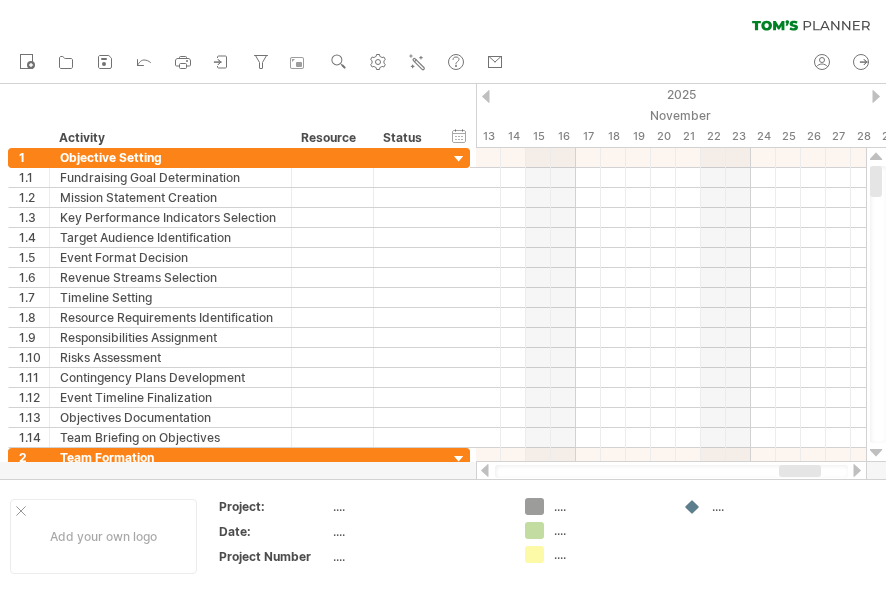 click at bounding box center [857, 470] 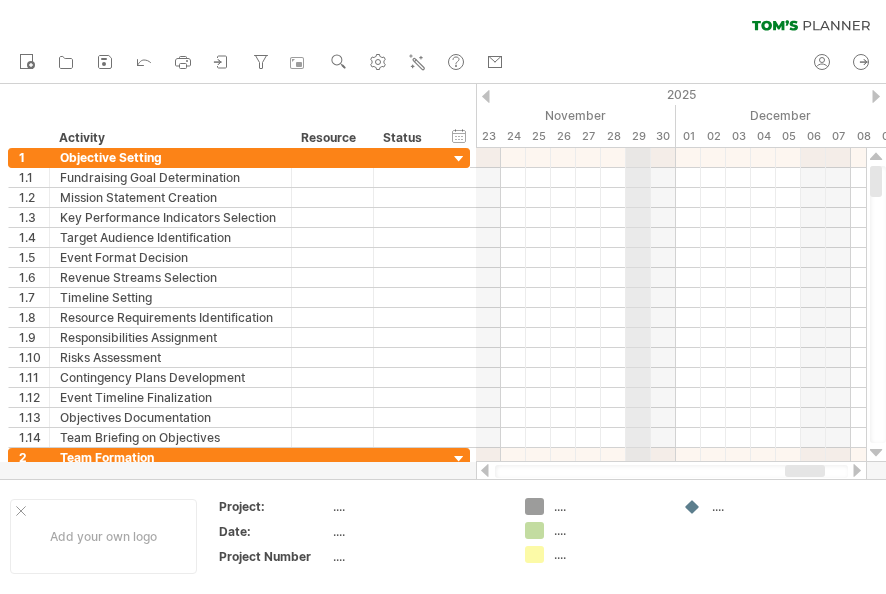 click on "29" at bounding box center (638, 136) 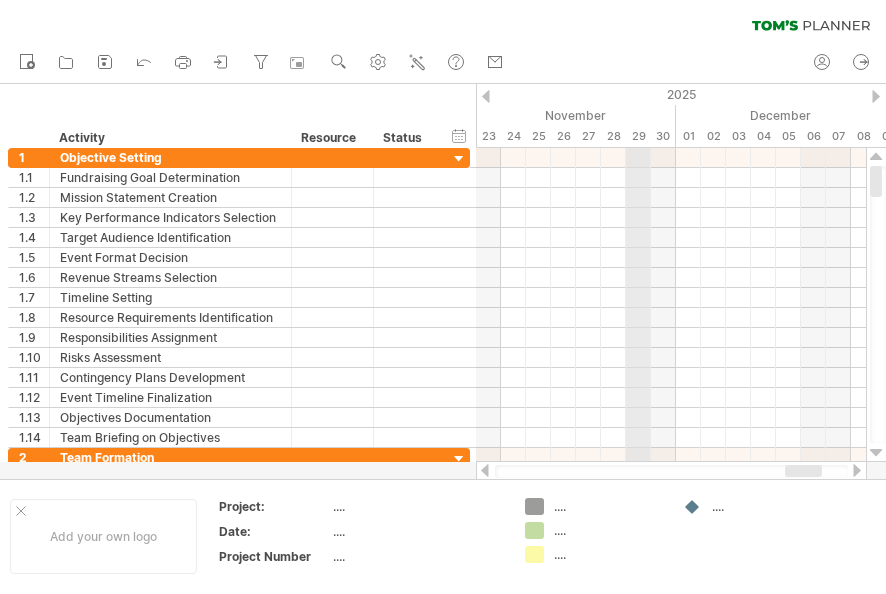 click on "29" at bounding box center [638, 136] 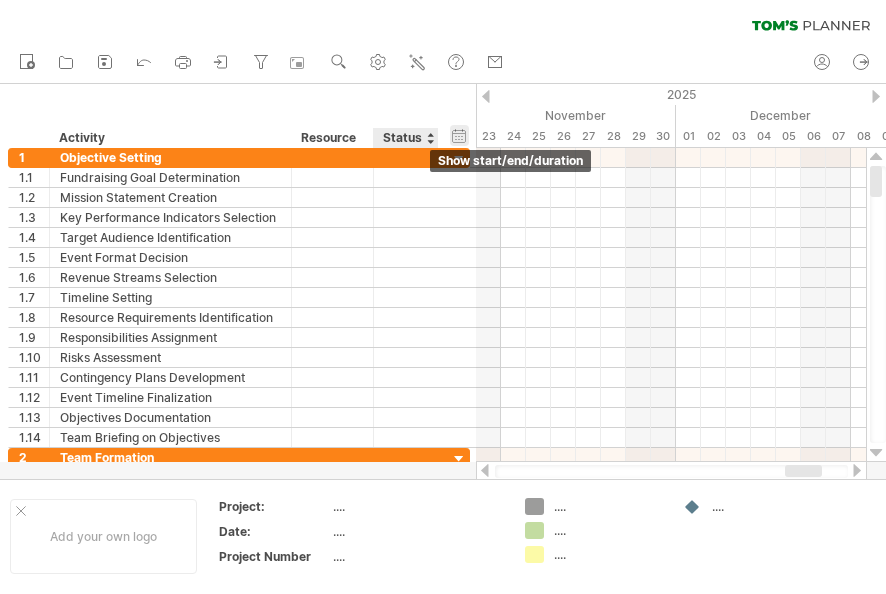 click on "hide start/end/duration show start/end/duration" at bounding box center [459, 135] 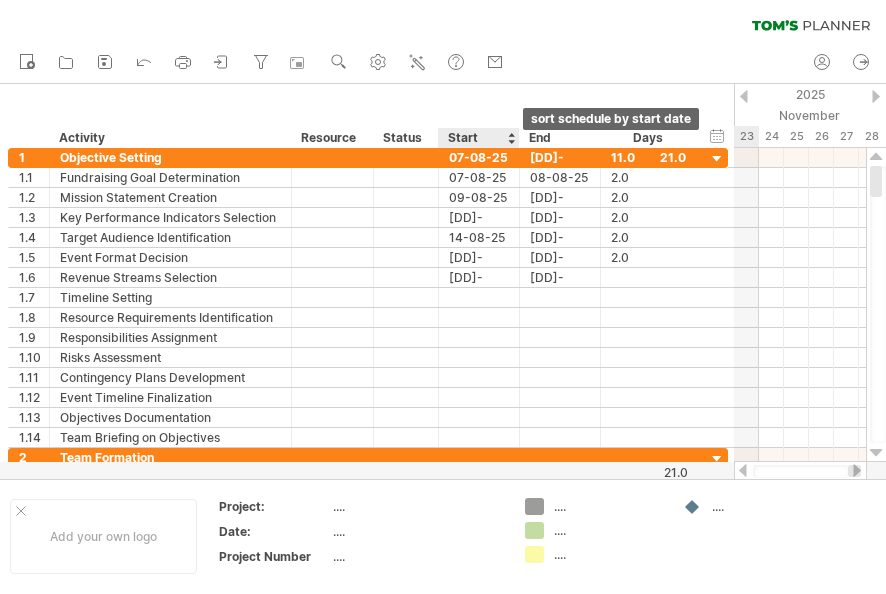 click at bounding box center (511, 138) 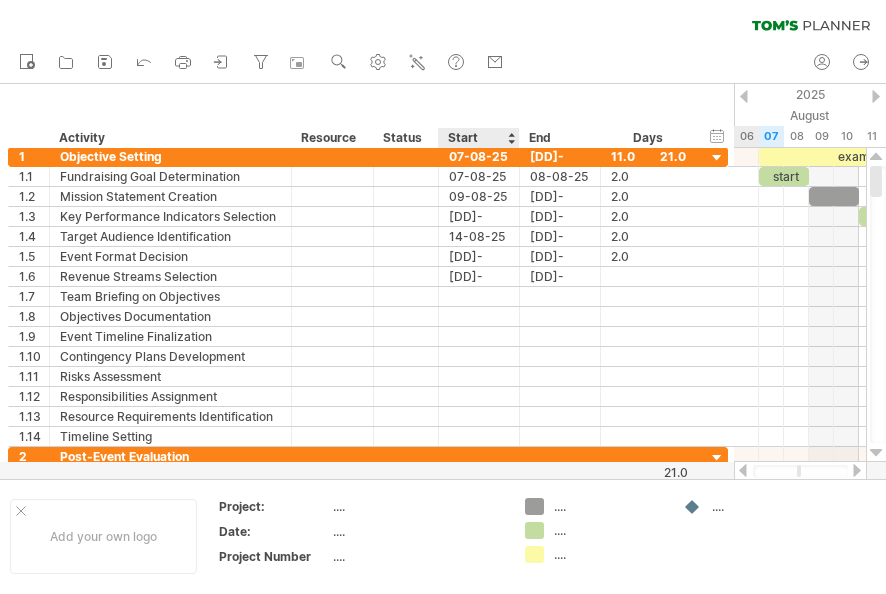 click at bounding box center [511, 138] 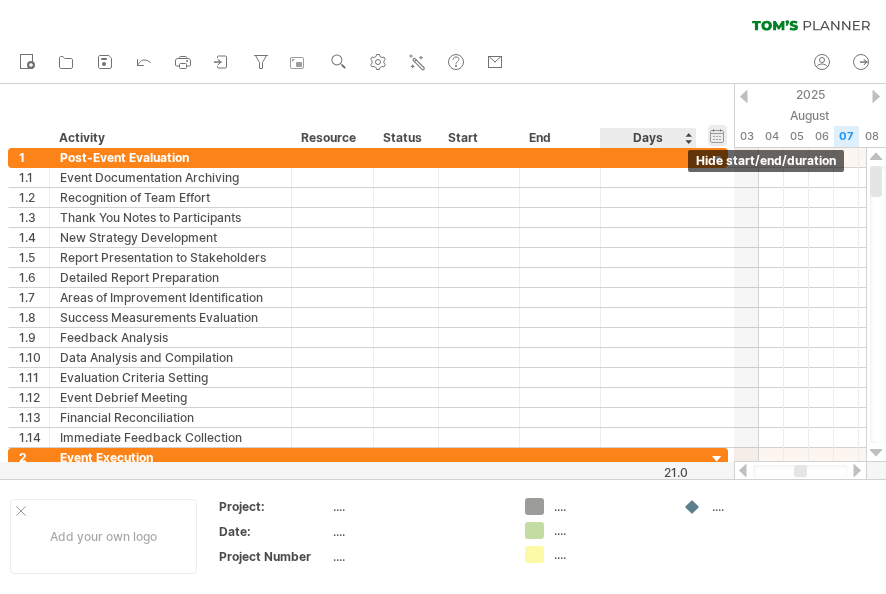 click on "hide start/end/duration show start/end/duration" at bounding box center [717, 135] 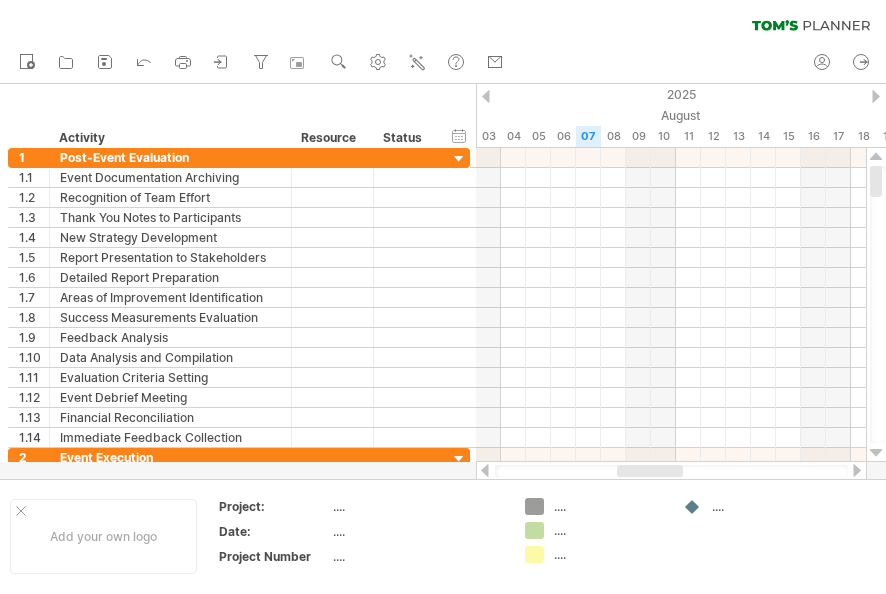 click at bounding box center (876, 96) 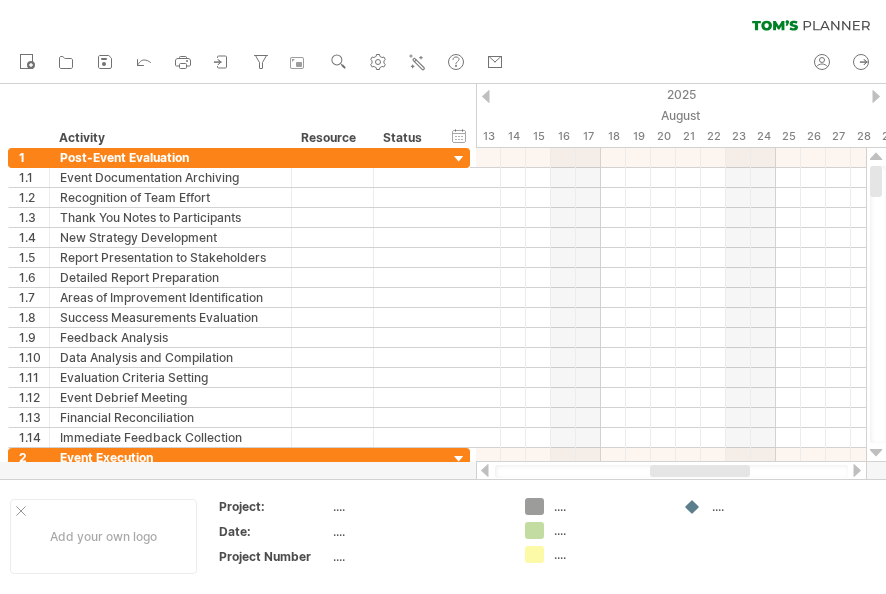 click at bounding box center (876, 96) 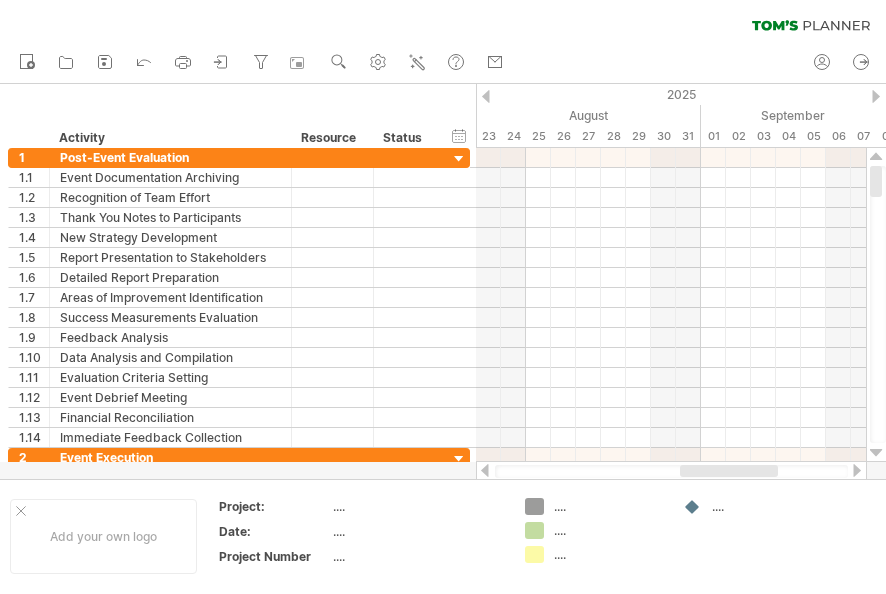 click at bounding box center (876, 96) 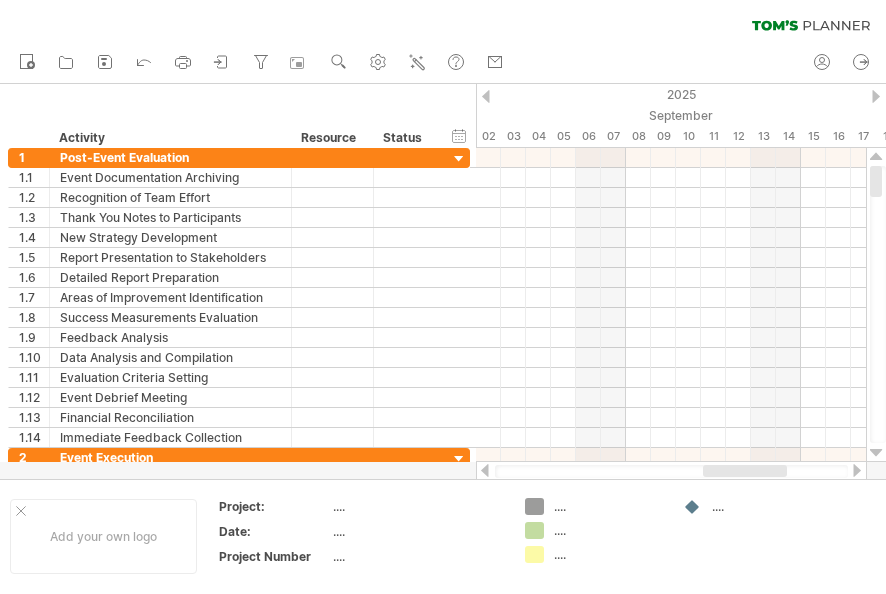 click at bounding box center [876, 96] 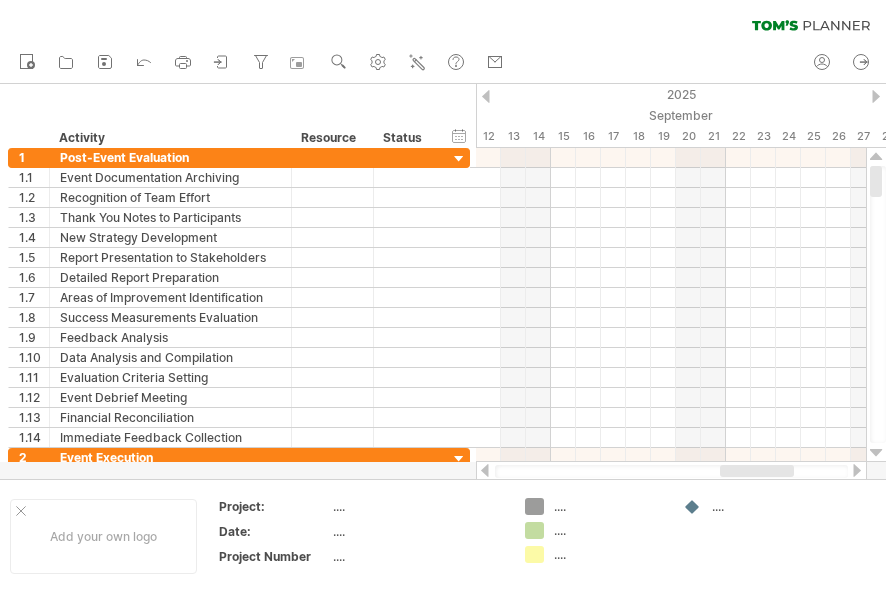 click at bounding box center [876, 96] 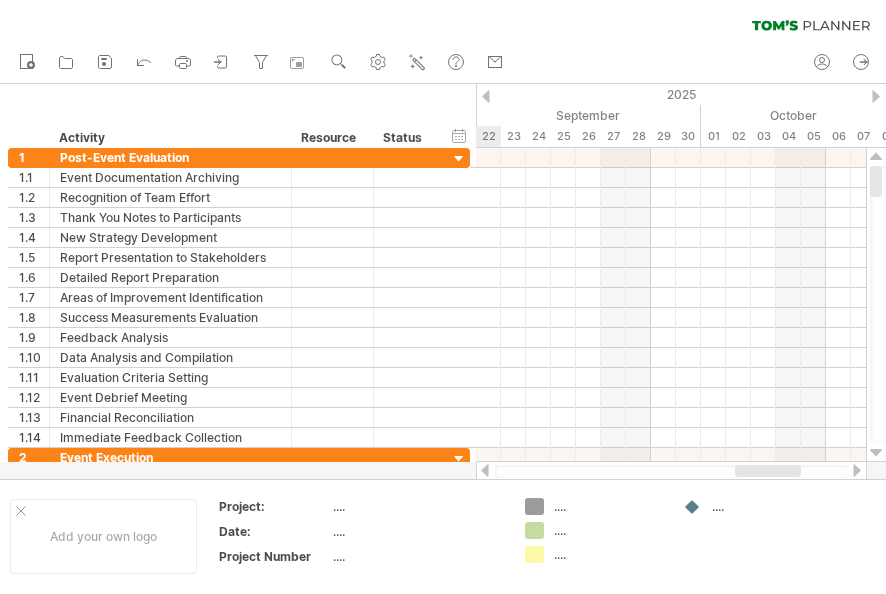 click at bounding box center (876, 96) 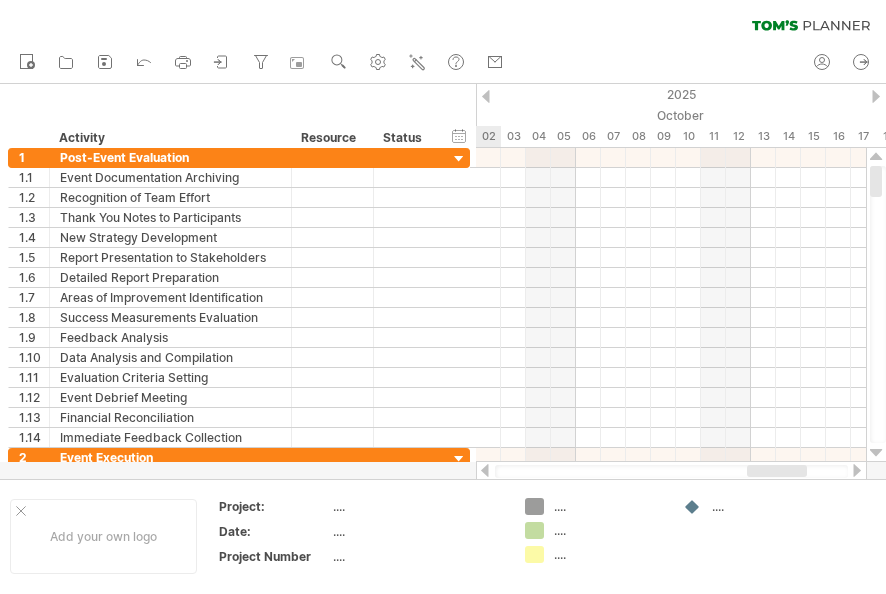 click at bounding box center (876, 96) 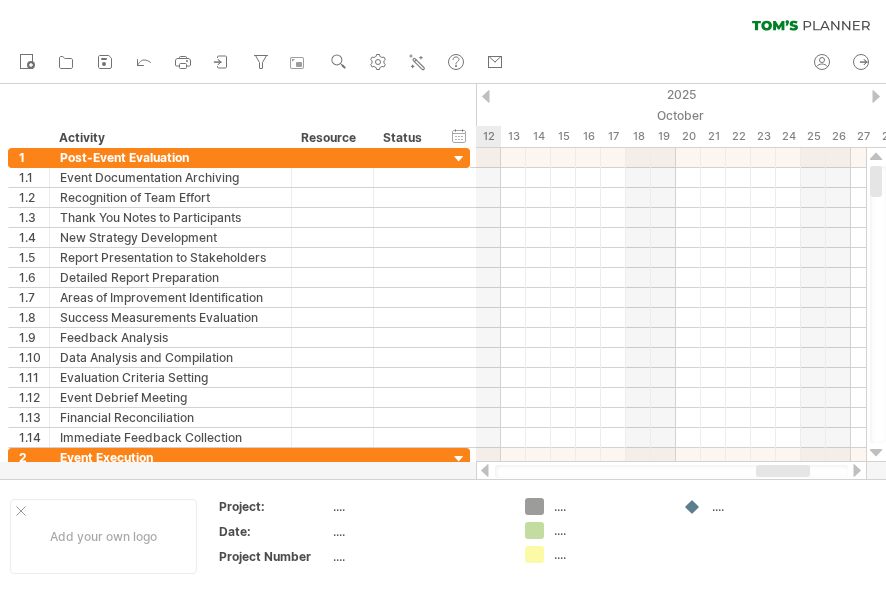 click at bounding box center [876, 96] 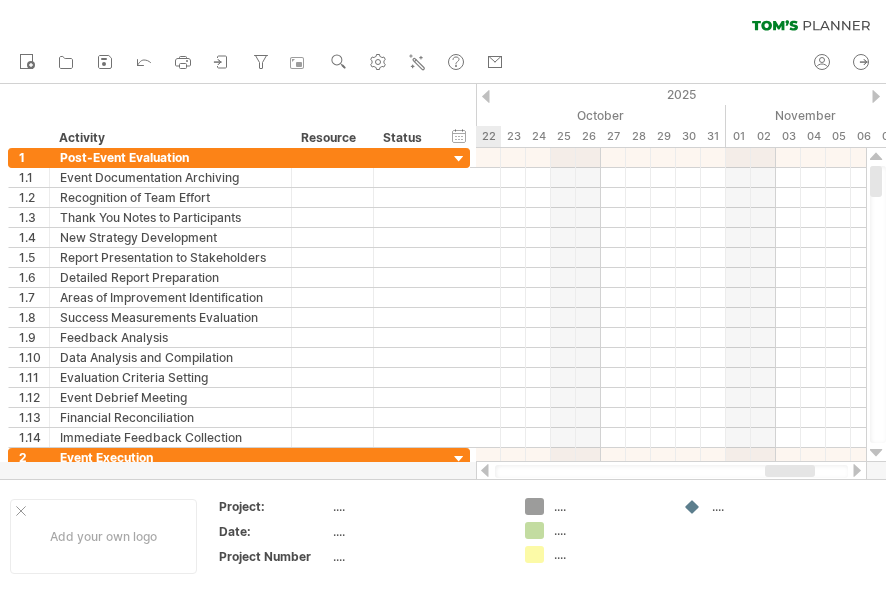 click at bounding box center (876, 96) 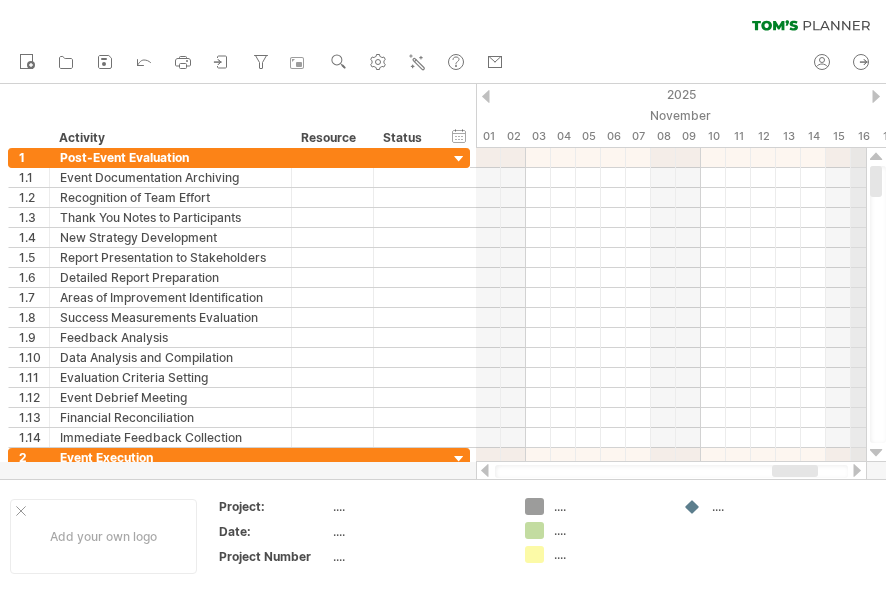 click on "2025" at bounding box center [-62, 94] 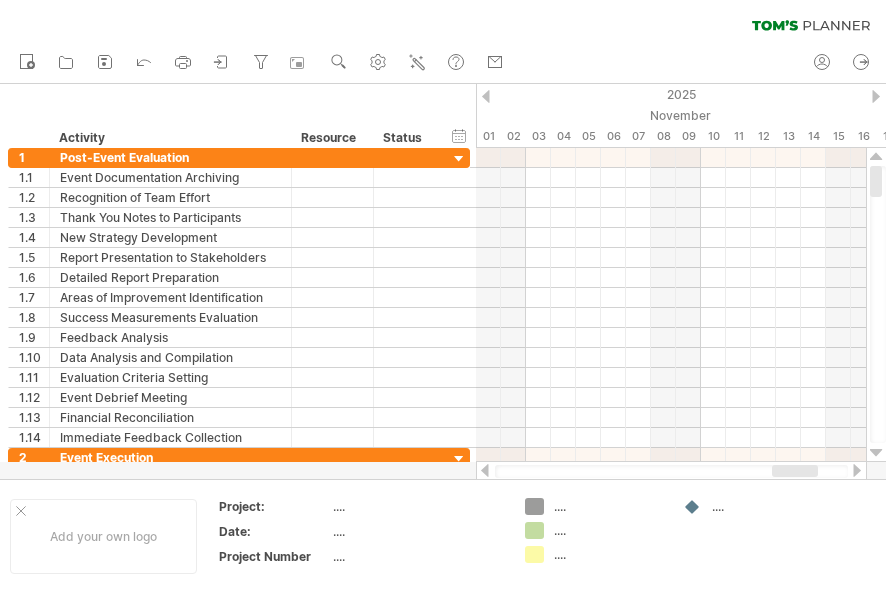 click at bounding box center [876, 96] 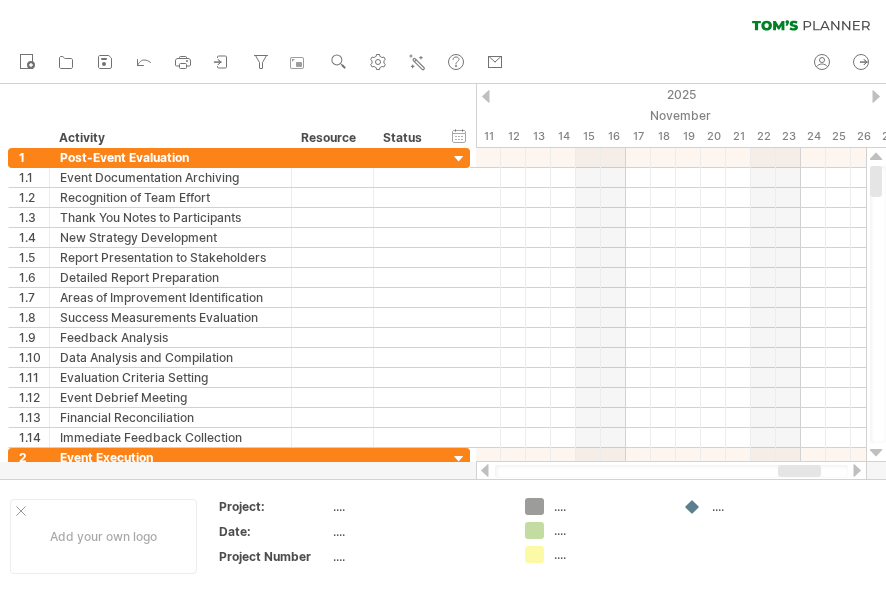 click at bounding box center [876, 96] 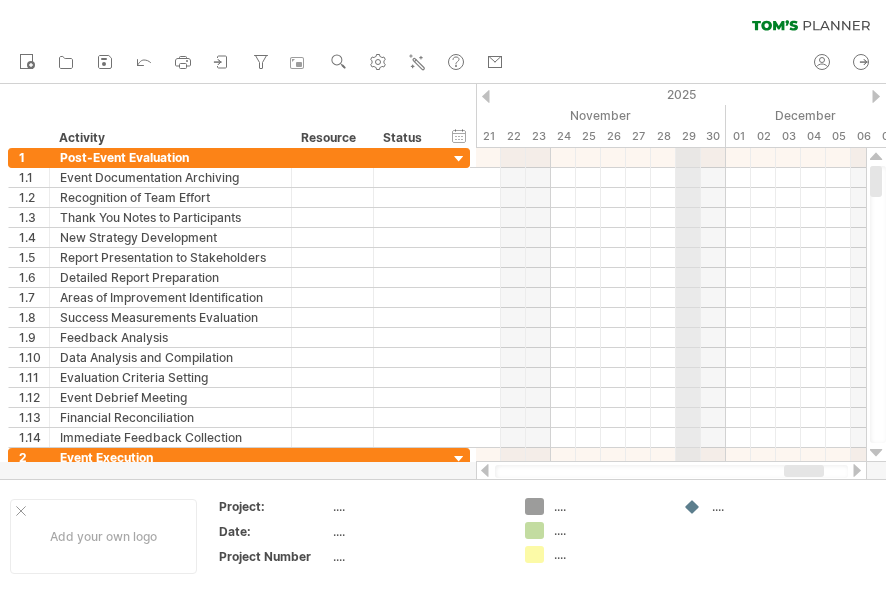 click on "29" at bounding box center [688, 136] 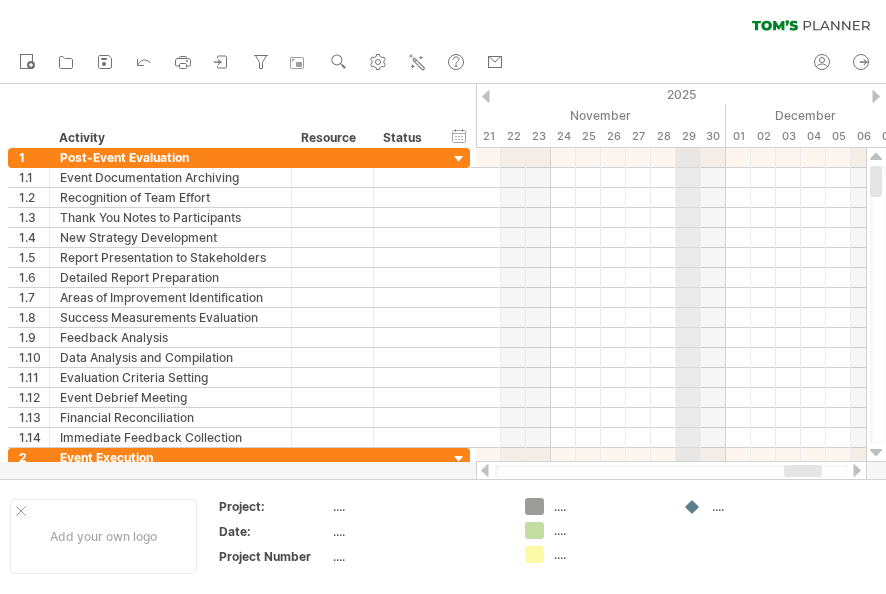 click on "29" at bounding box center [688, 136] 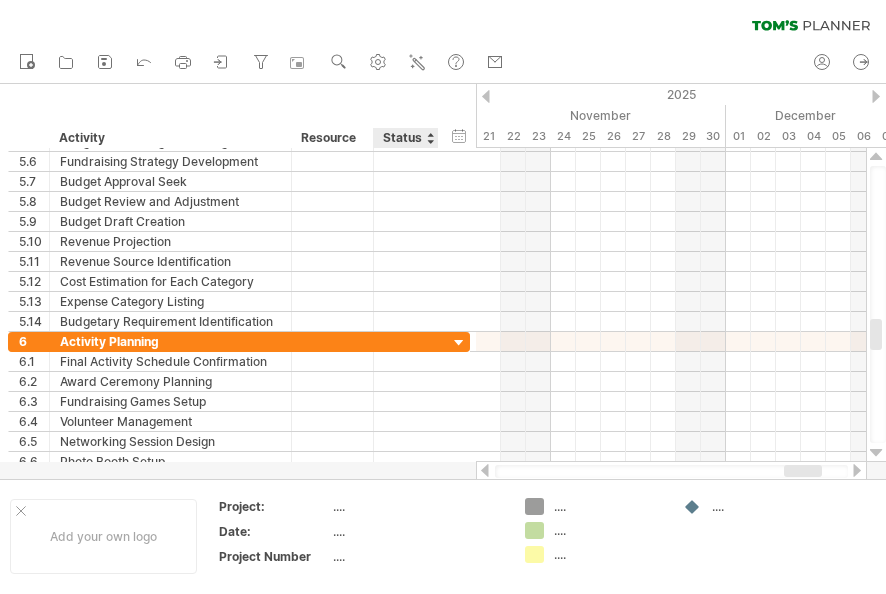 click on "Status" at bounding box center (405, 138) 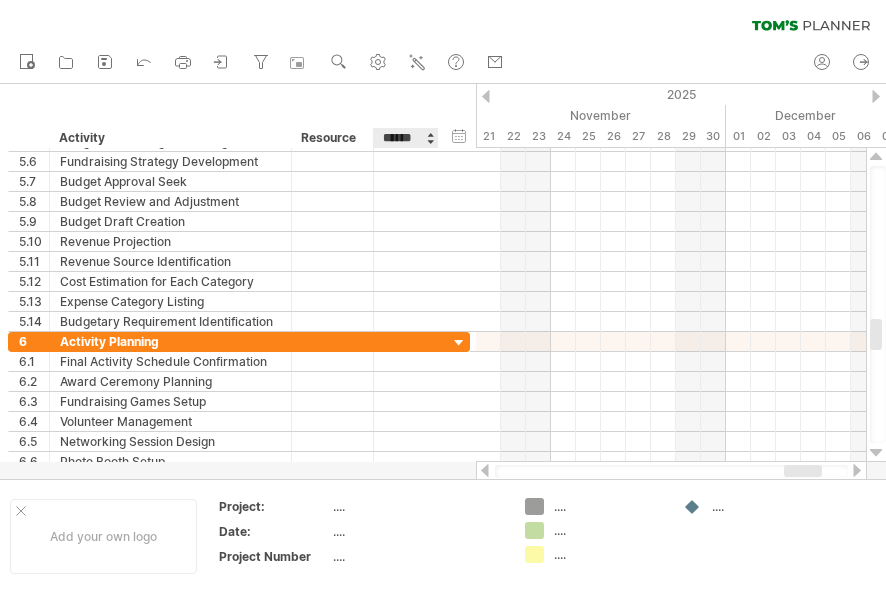 click at bounding box center [430, 138] 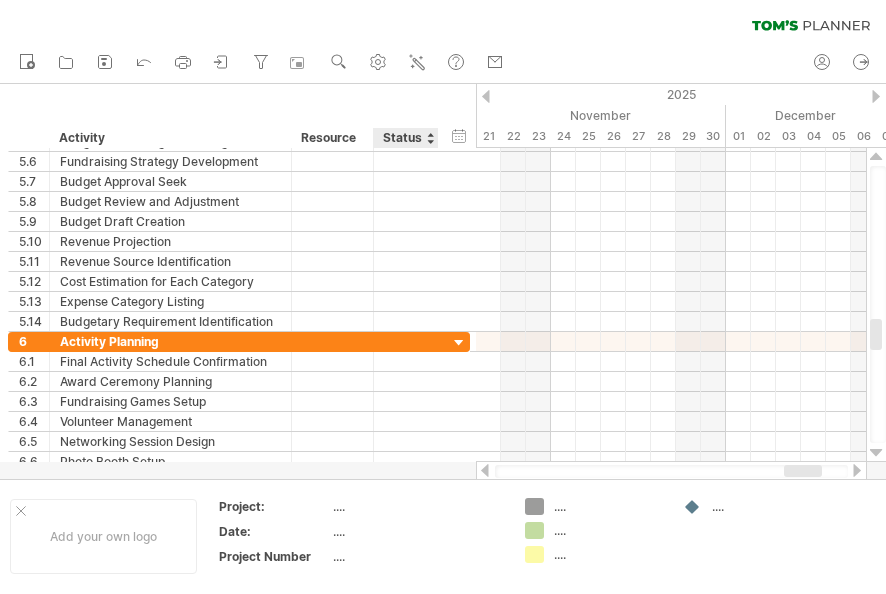 click on "Resource" at bounding box center [331, 138] 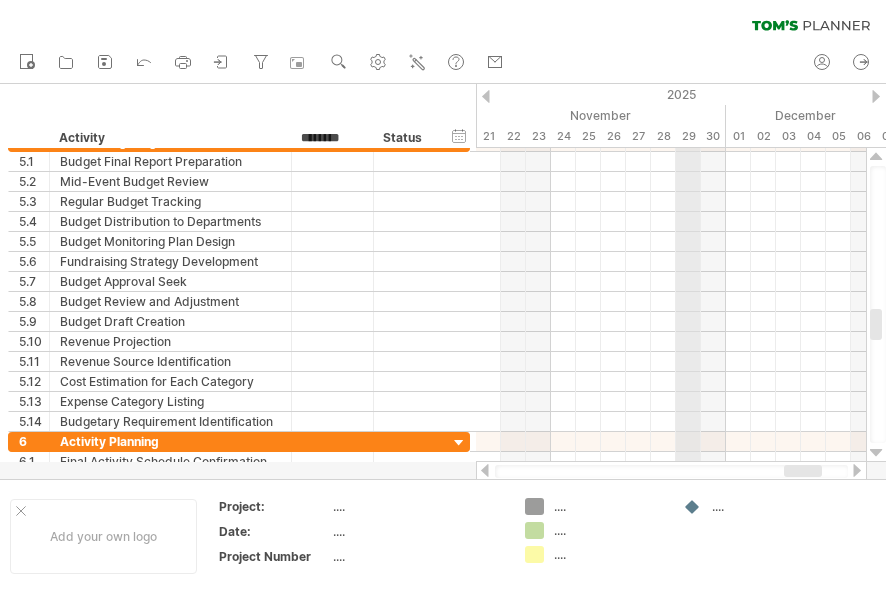 click on "29" at bounding box center (688, 136) 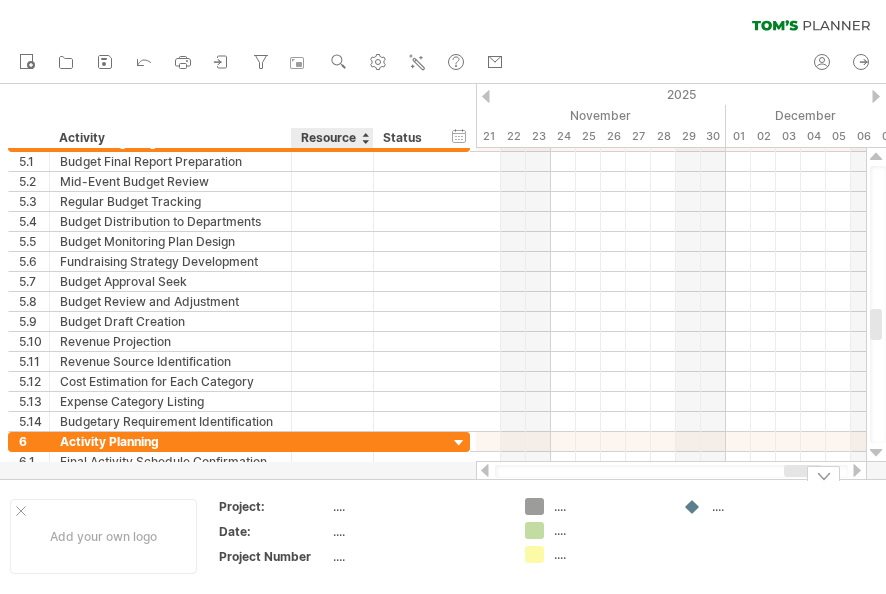 click on "...." at bounding box center [417, 506] 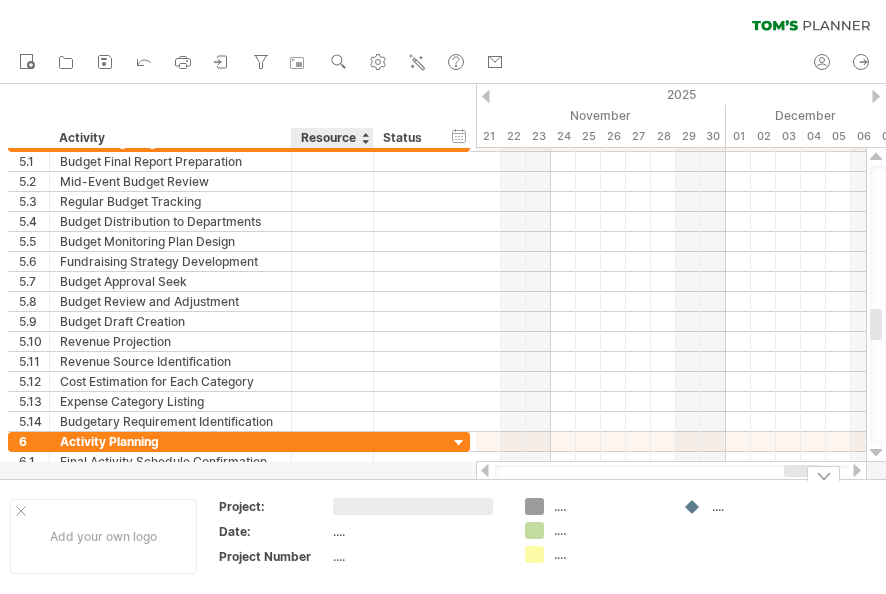 type on "*" 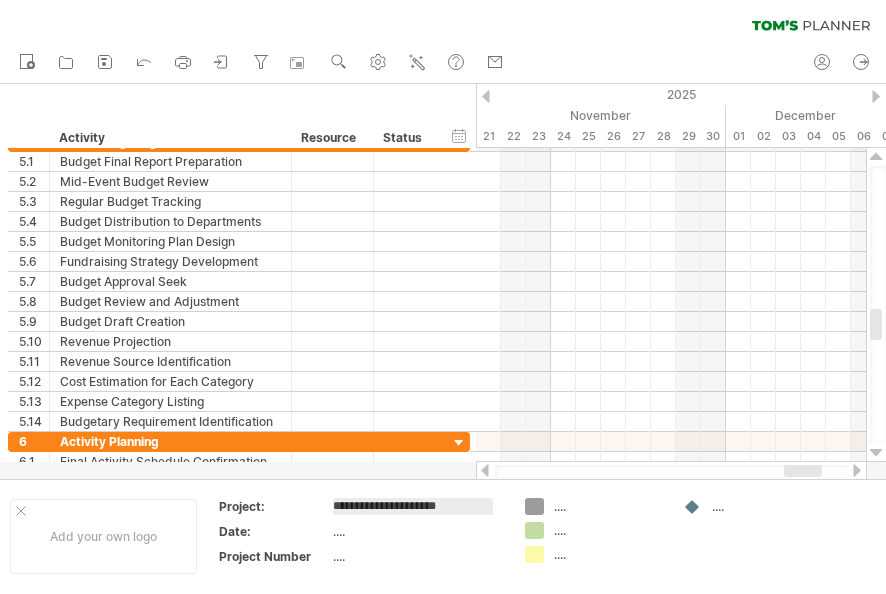 type on "**********" 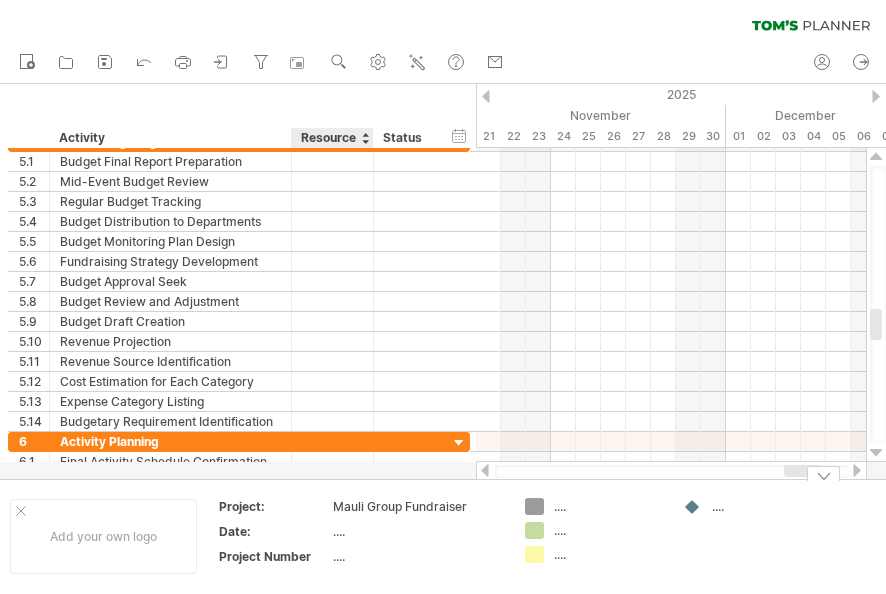 click on "...." at bounding box center (417, 531) 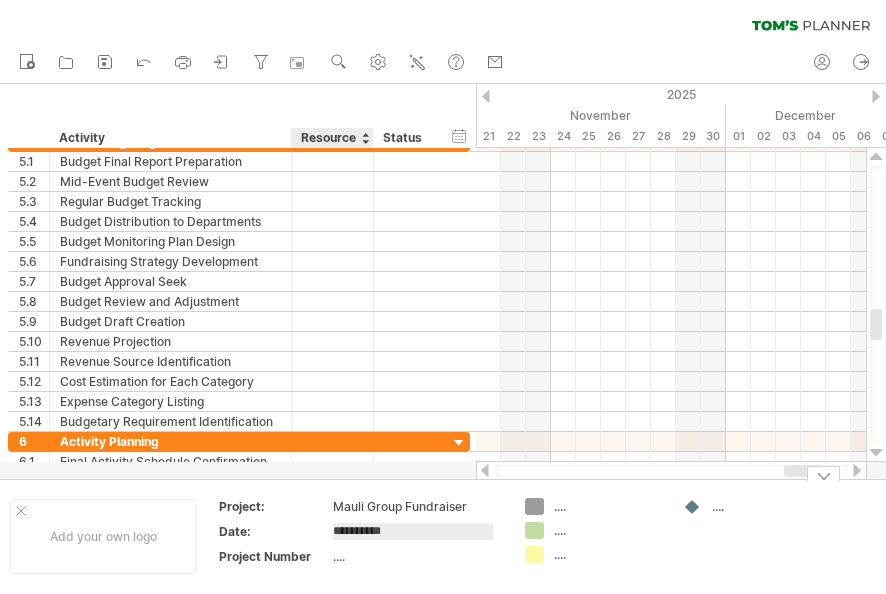 type on "**********" 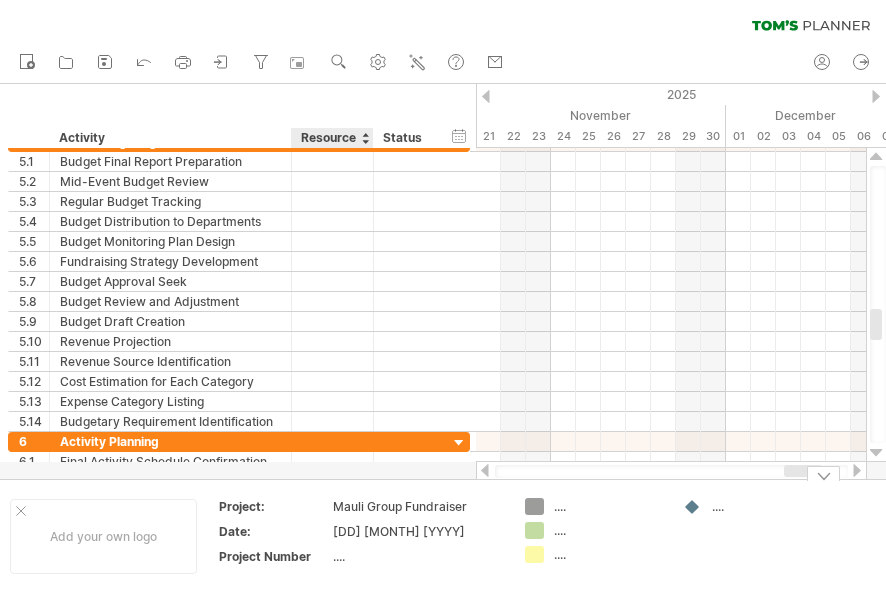 click on "...." at bounding box center [417, 556] 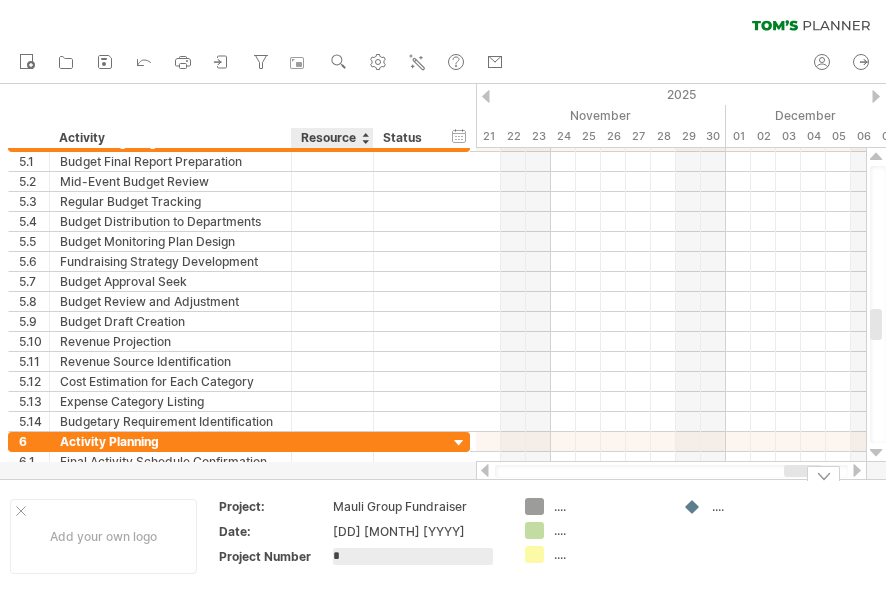 type on "**" 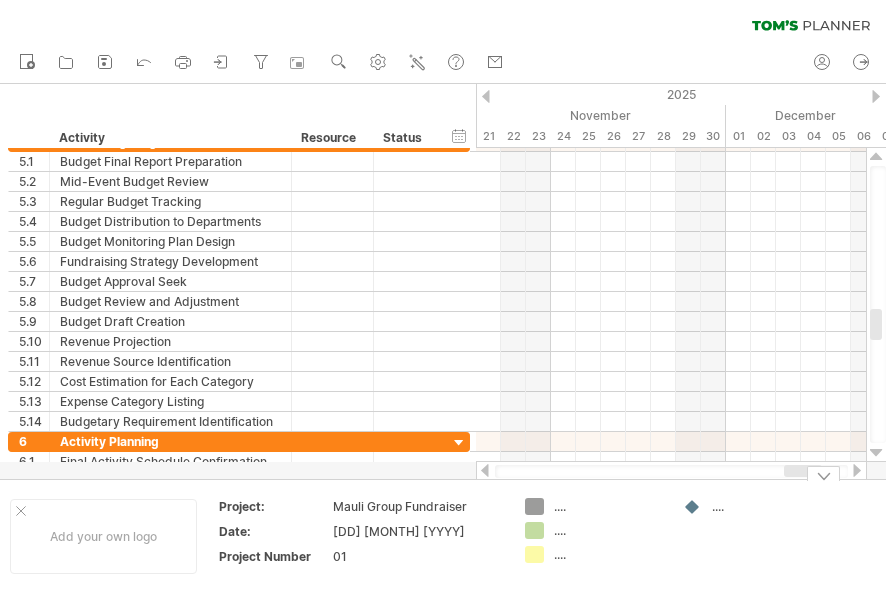 click on "...." at bounding box center [608, 506] 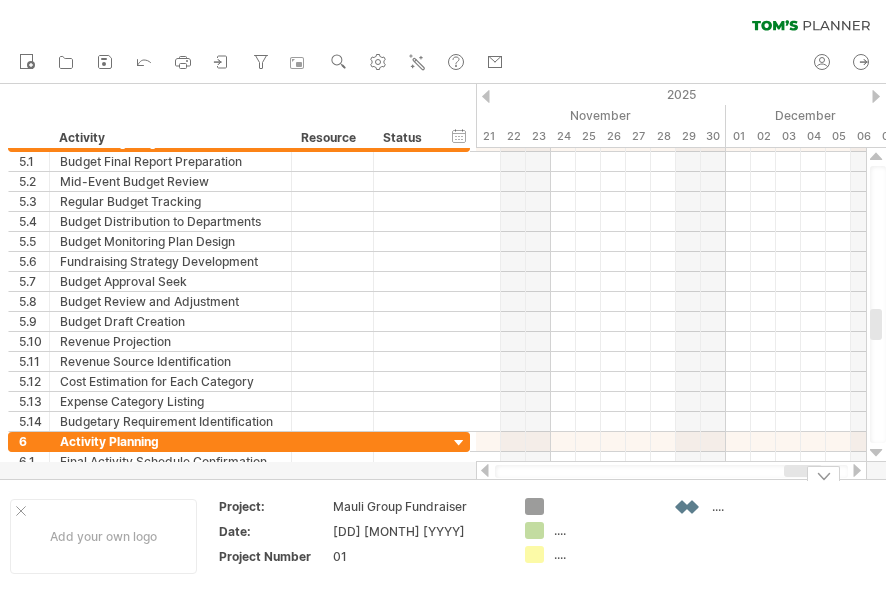 click at bounding box center (693, 507) 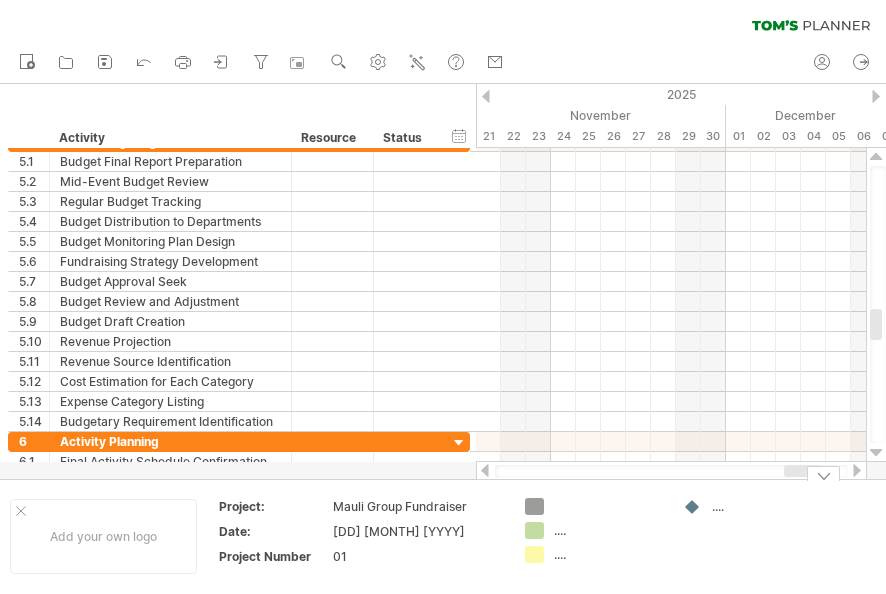 click on "...." at bounding box center (766, 506) 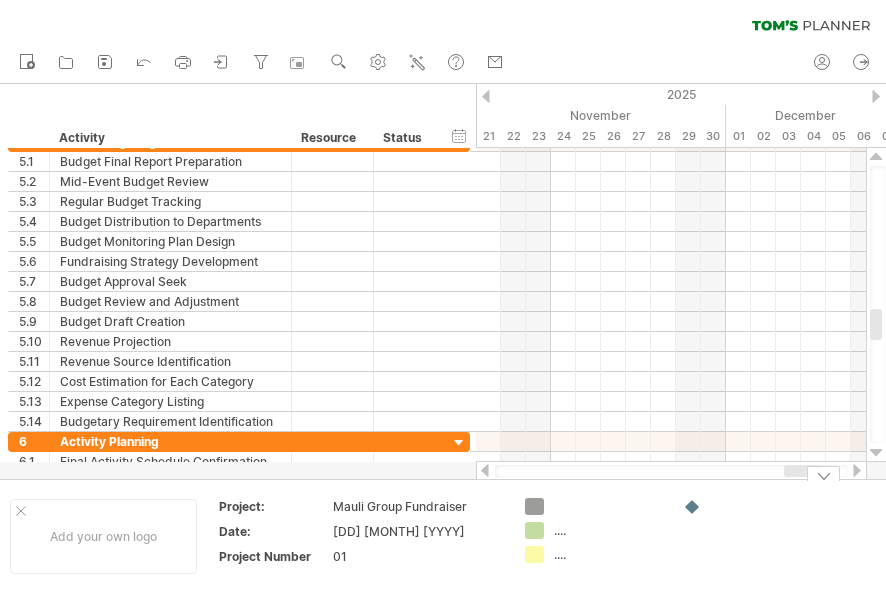 click at bounding box center (594, 506) 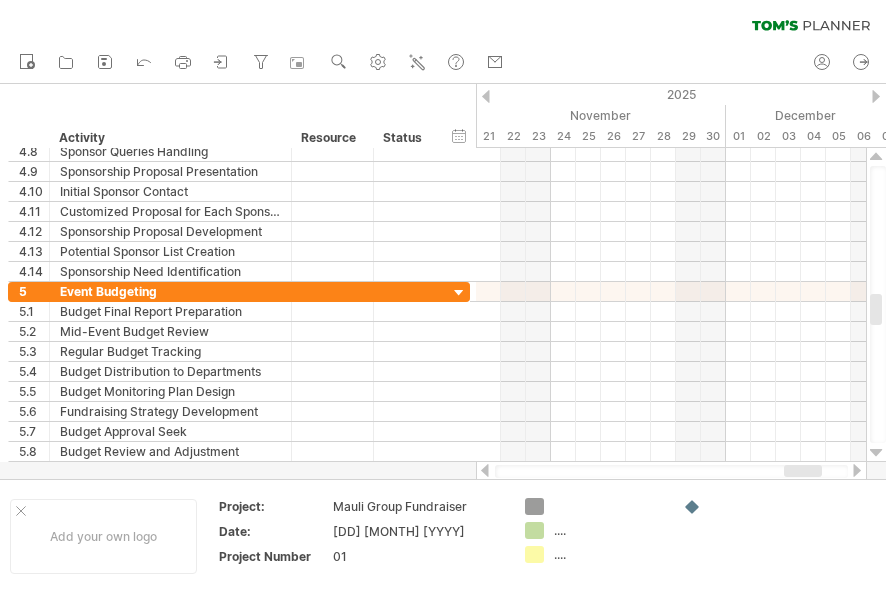 click 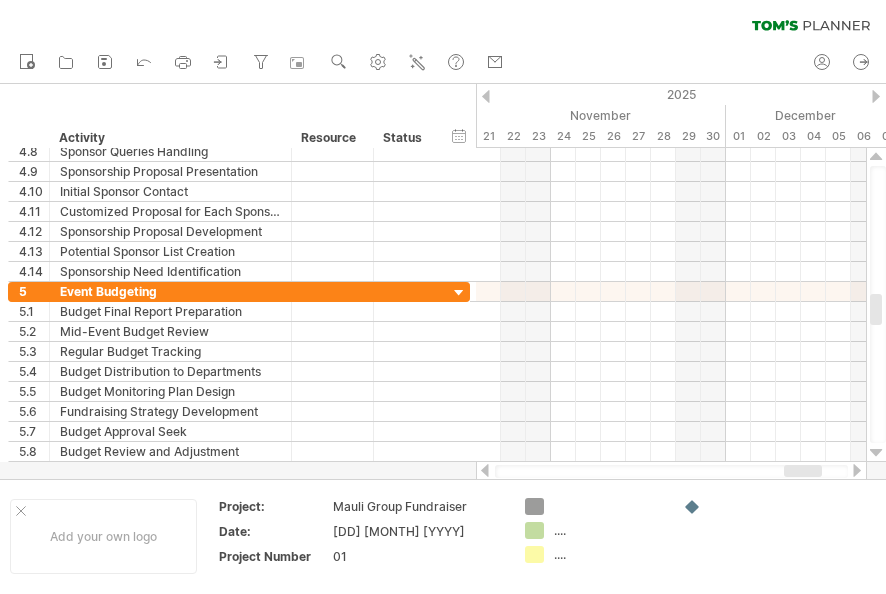 drag, startPoint x: 798, startPoint y: 22, endPoint x: 750, endPoint y: 18, distance: 48.166378 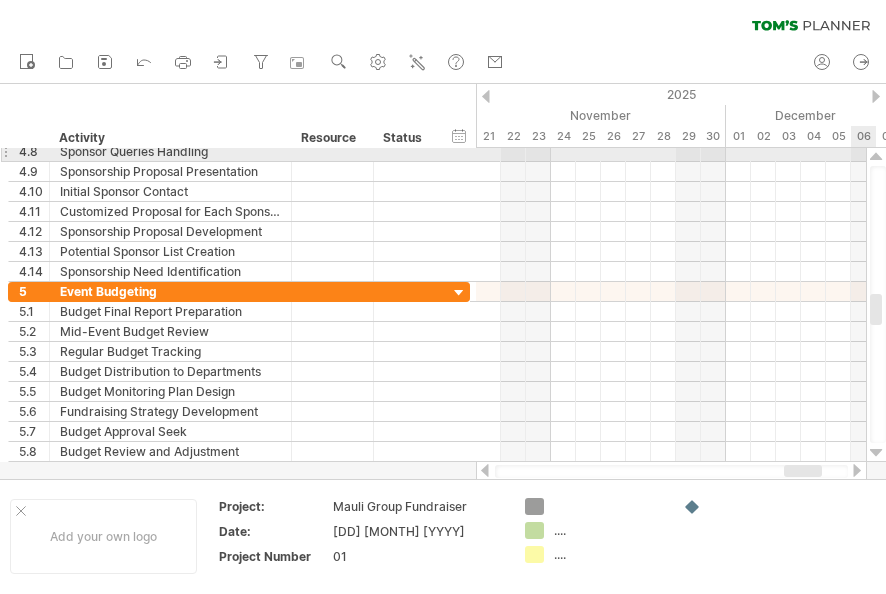 click at bounding box center [876, 157] 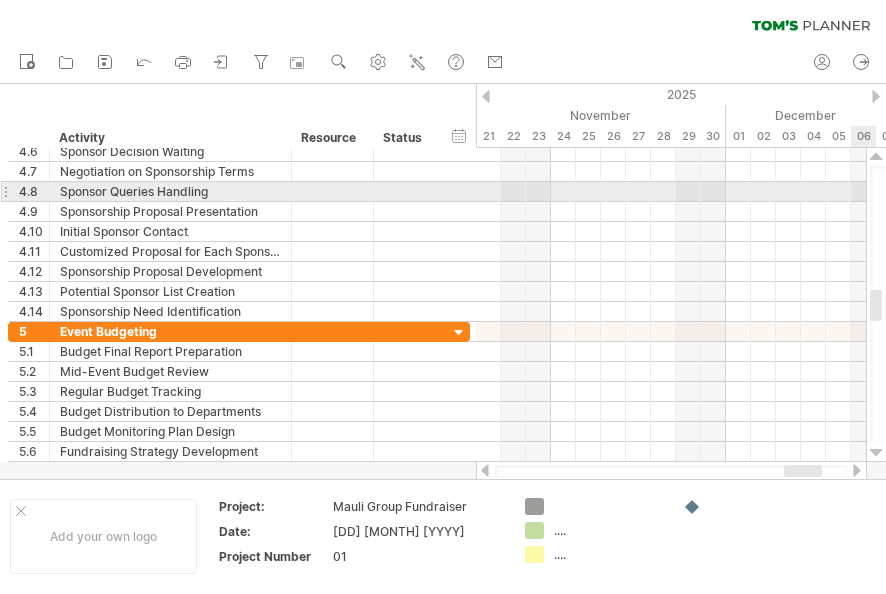 click at bounding box center (876, 157) 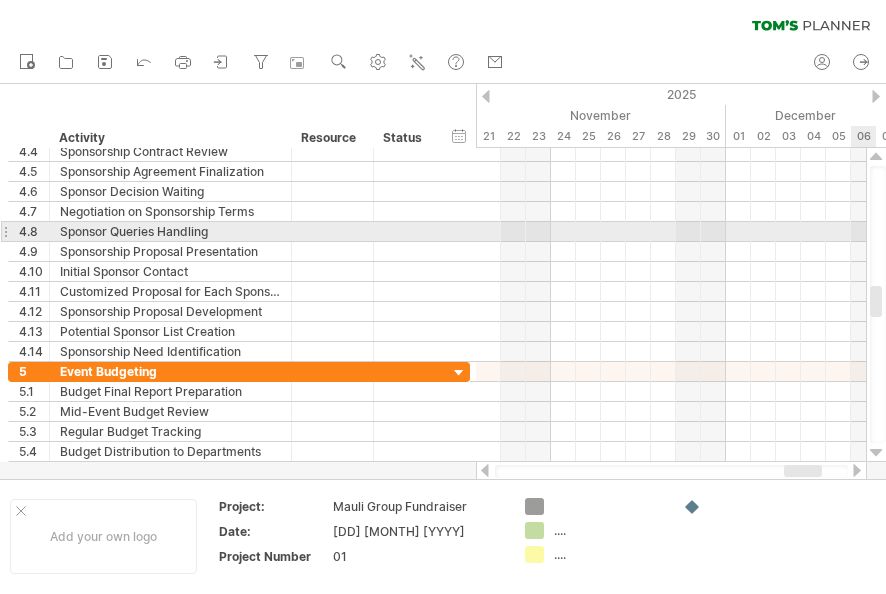 click at bounding box center [876, 157] 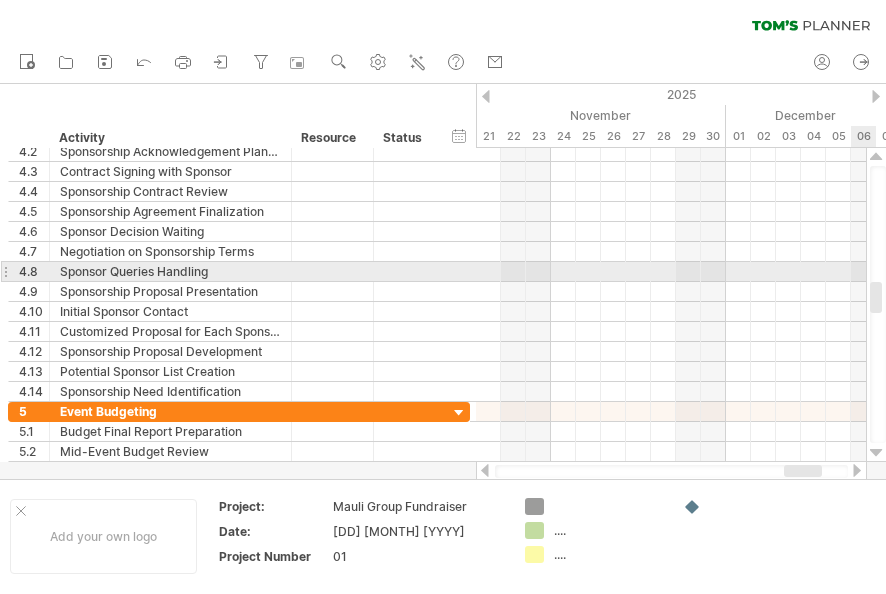 click at bounding box center [876, 157] 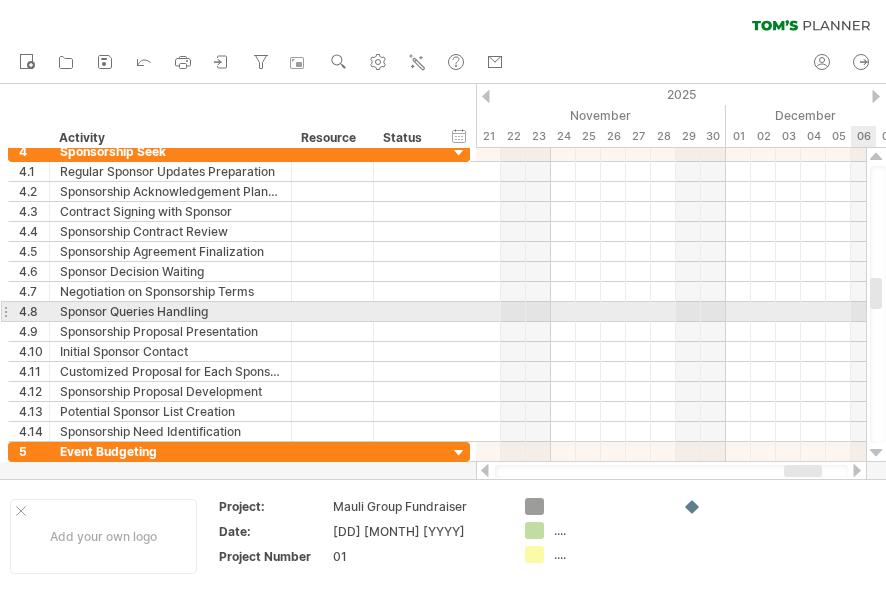 click at bounding box center (876, 157) 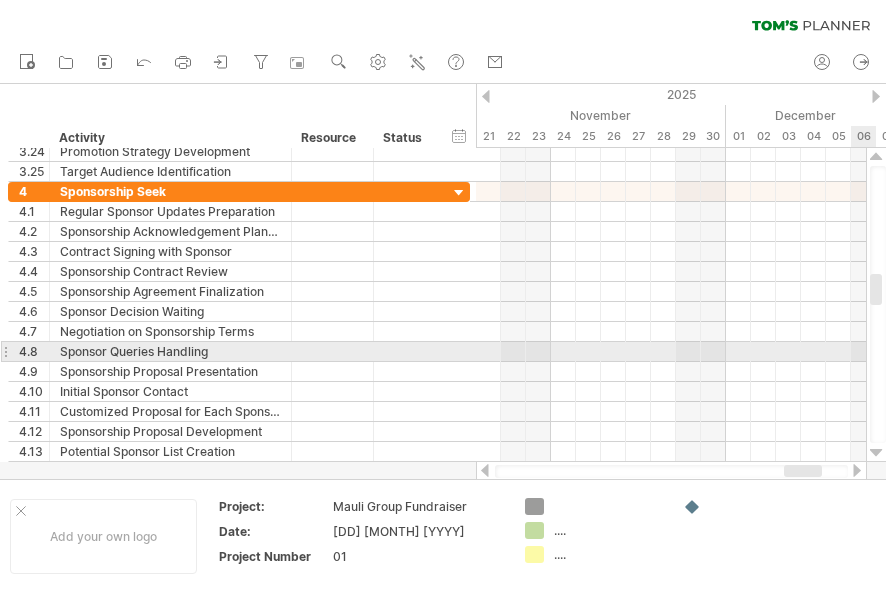 click at bounding box center (876, 157) 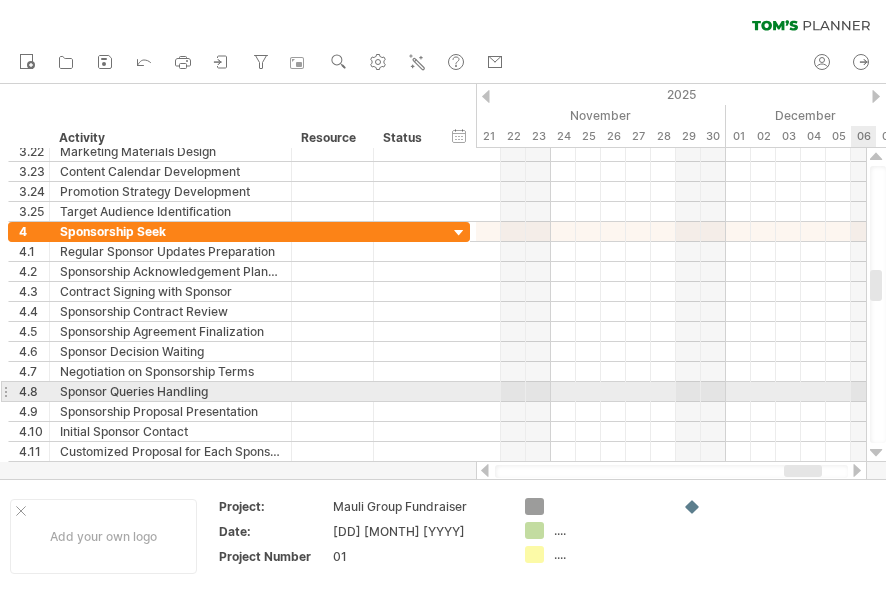 click at bounding box center [876, 157] 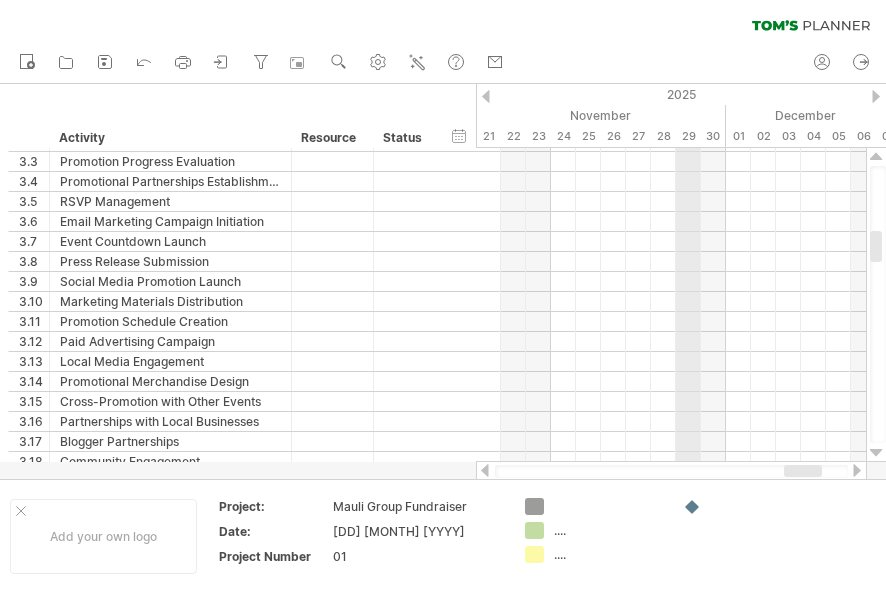 click on "29" at bounding box center [688, 136] 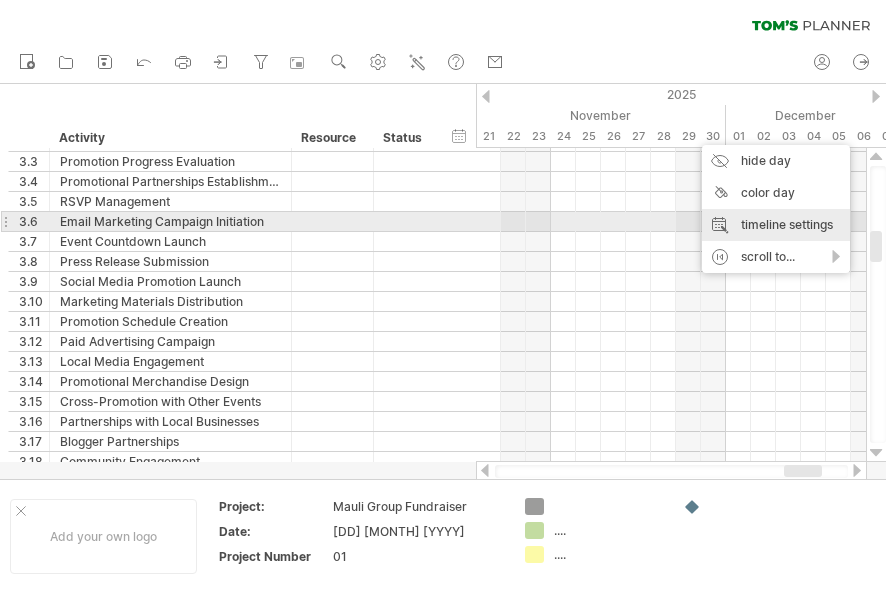 click on "timeline settings" at bounding box center [776, 225] 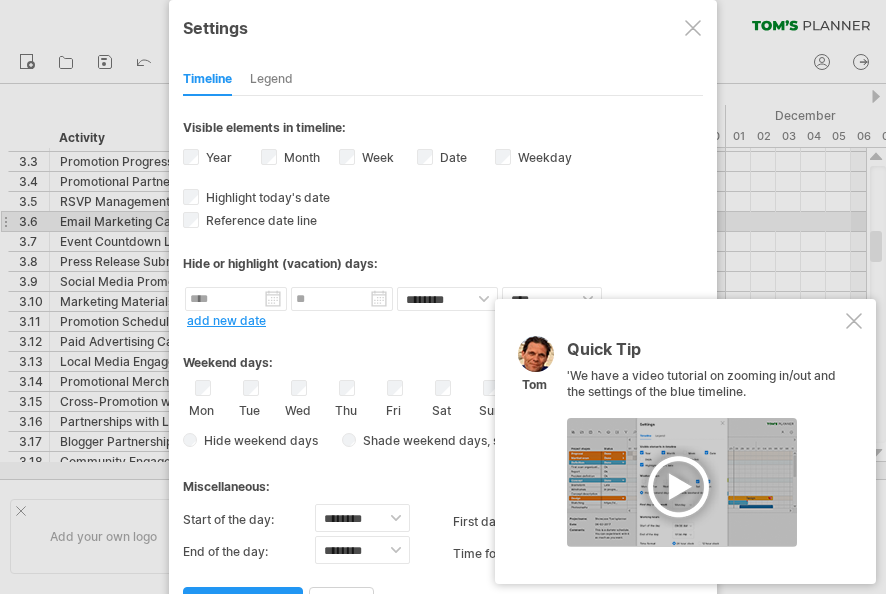 click on "Quick Tip 'We have a video tutorial on zooming in/out and the settings of the blue timeline. [FIRST]" at bounding box center (685, 441) 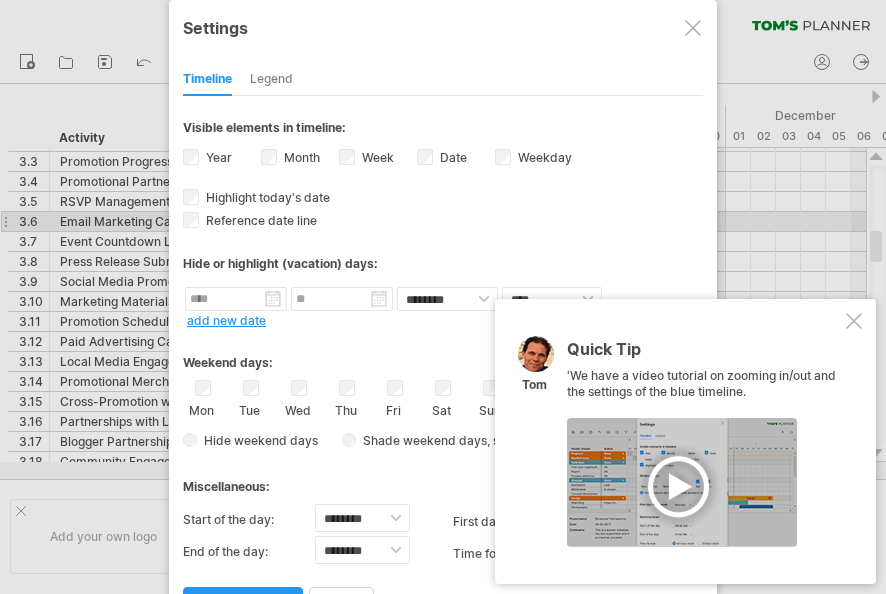 click at bounding box center (854, 321) 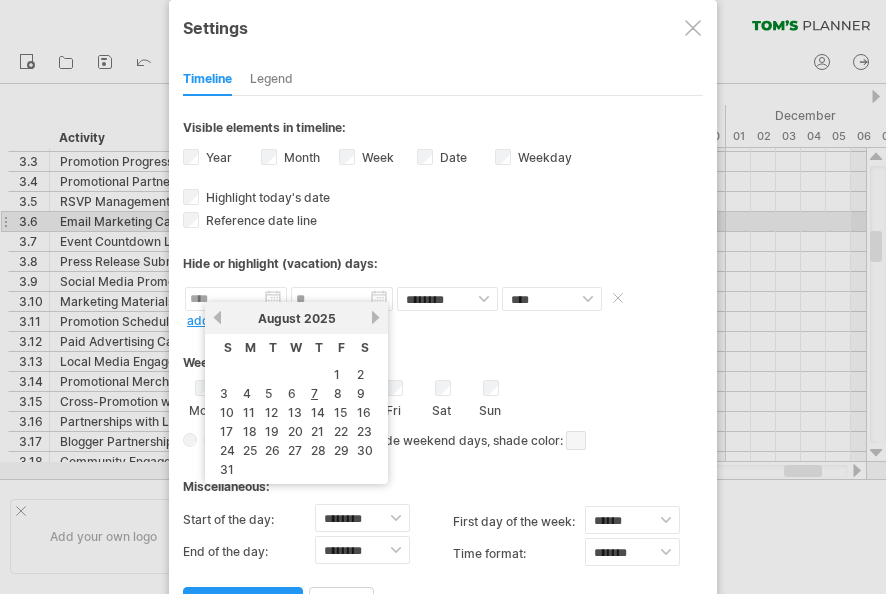 click at bounding box center (236, 299) 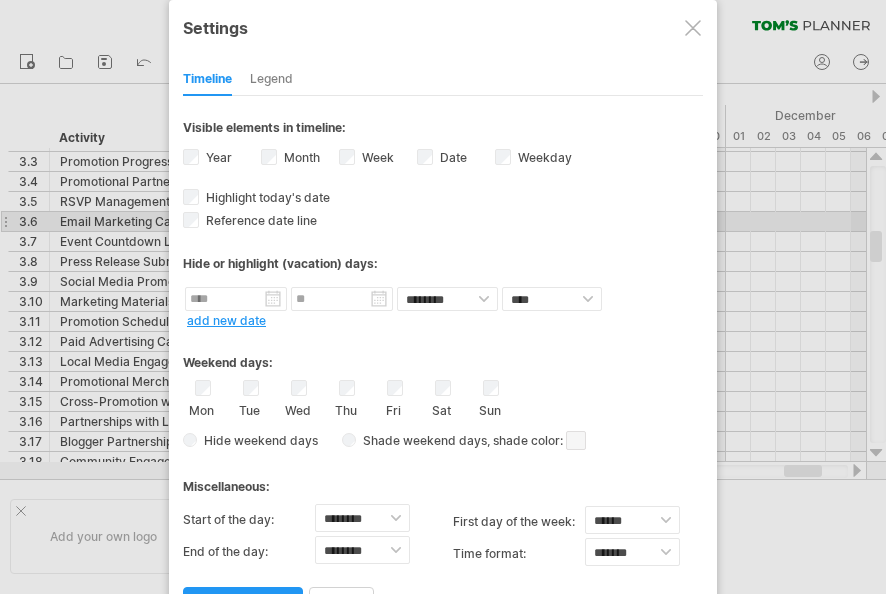 click on "Weekend days:" at bounding box center [443, 355] 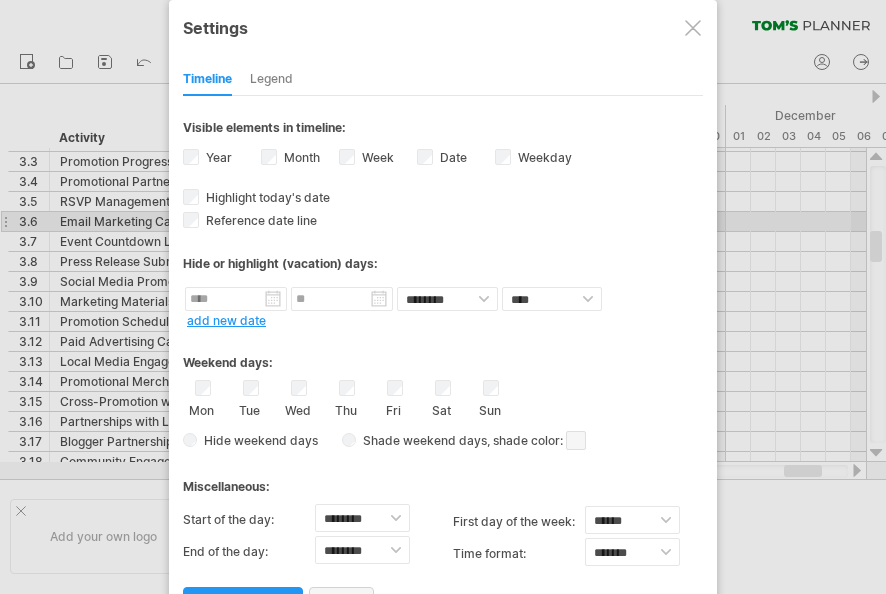 click on "close" at bounding box center [341, 604] 